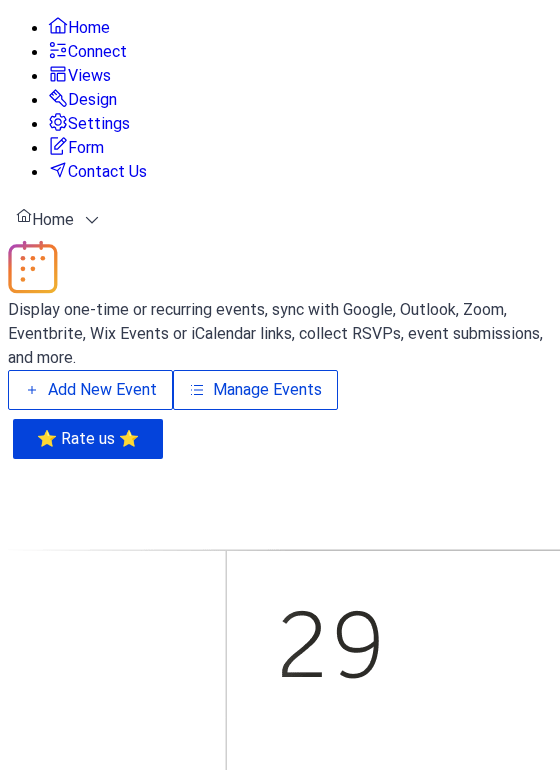 scroll, scrollTop: 0, scrollLeft: 0, axis: both 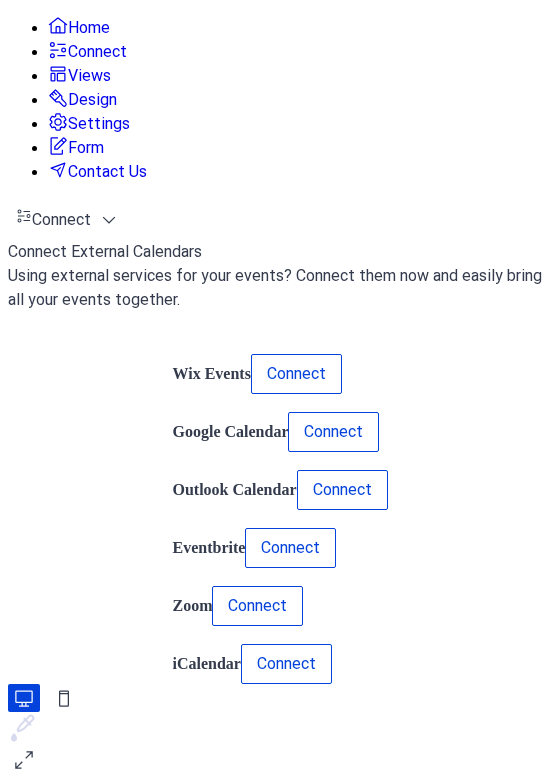 click on "Views" at bounding box center [89, 76] 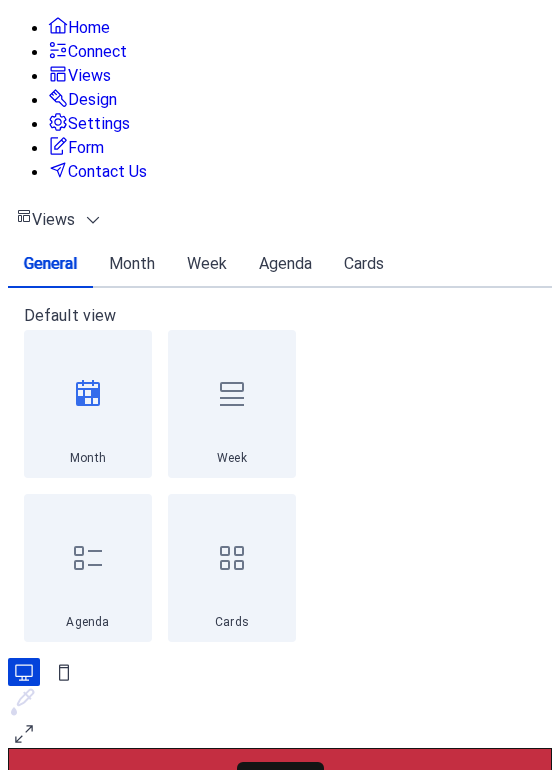 click on "Design" at bounding box center [92, 100] 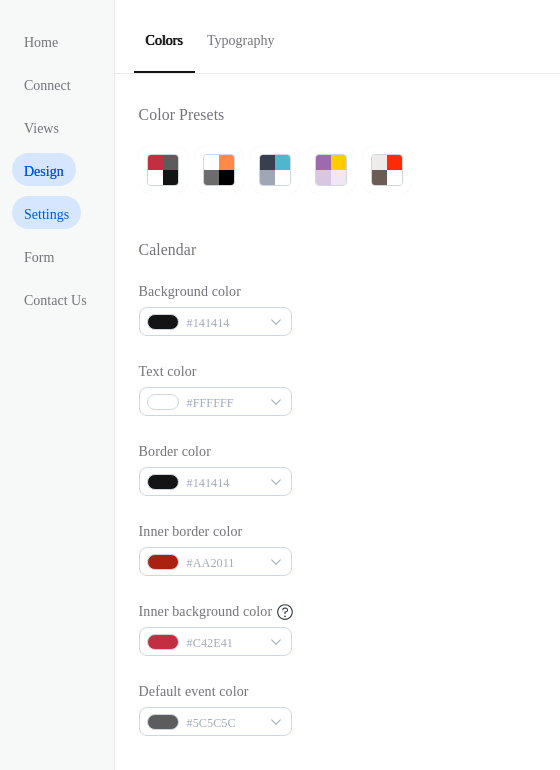 click on "Settings" at bounding box center (46, 214) 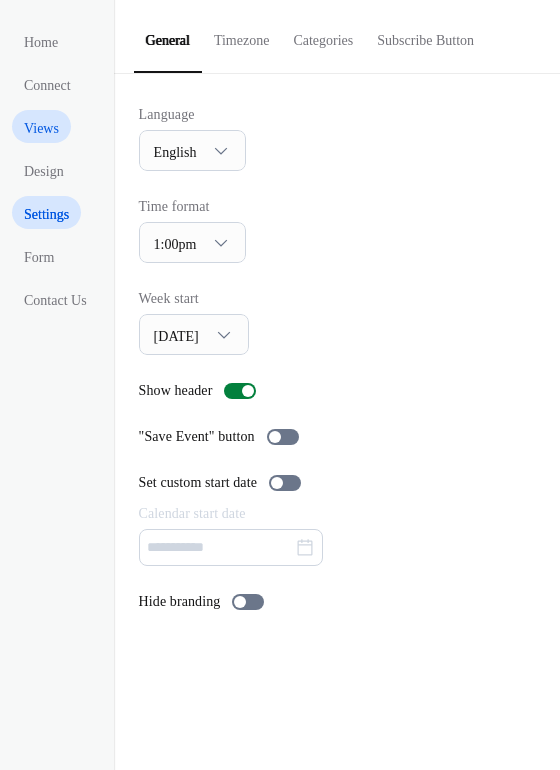 click on "Views" at bounding box center [41, 128] 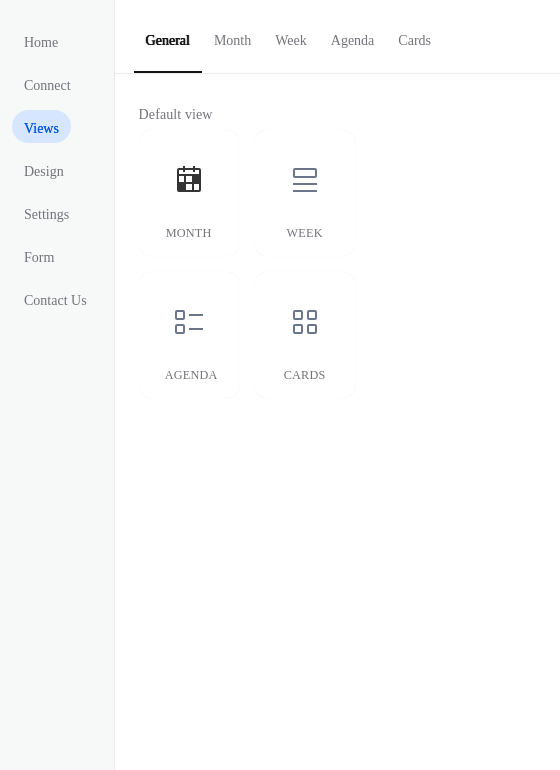 click on "Month" at bounding box center (232, 35) 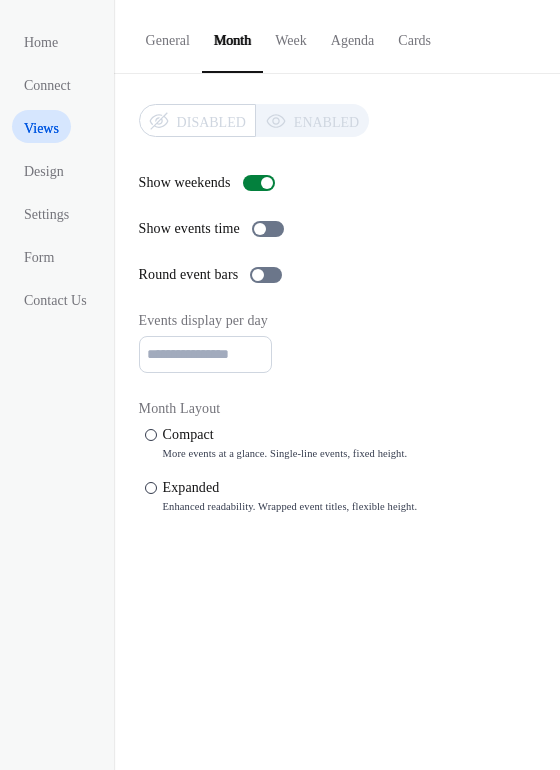 click on "Week" at bounding box center [291, 35] 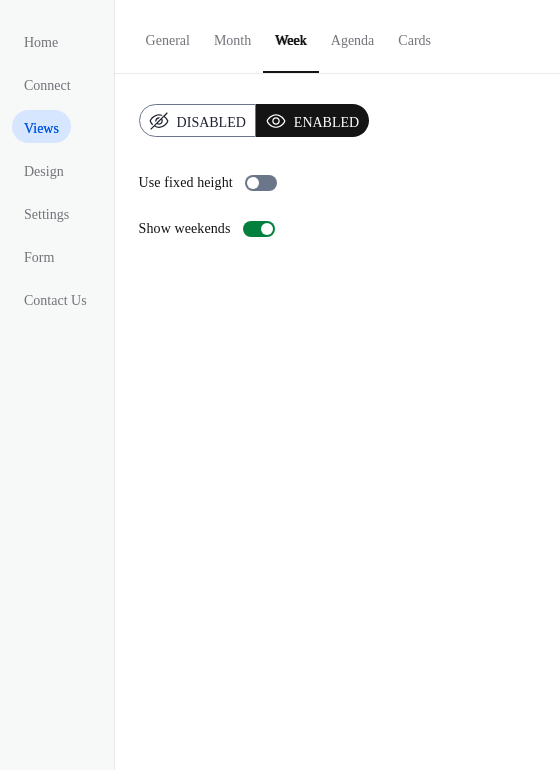 click on "Agenda" at bounding box center (353, 35) 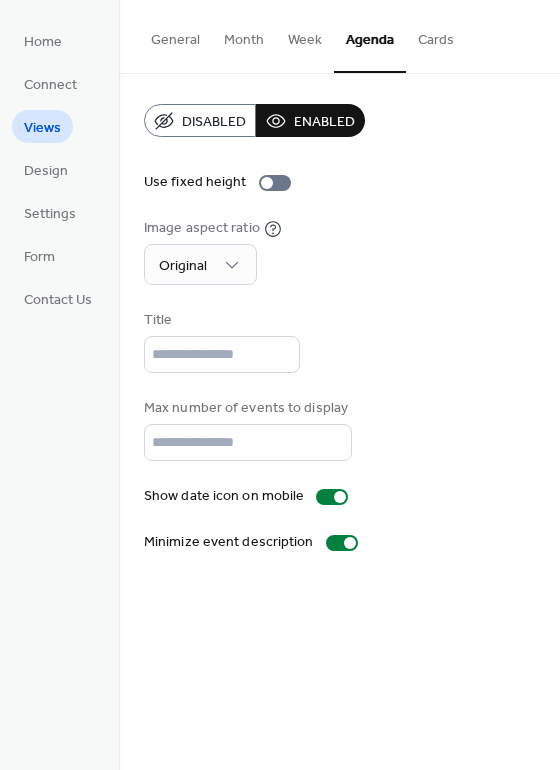 click on "Cards" at bounding box center [436, 35] 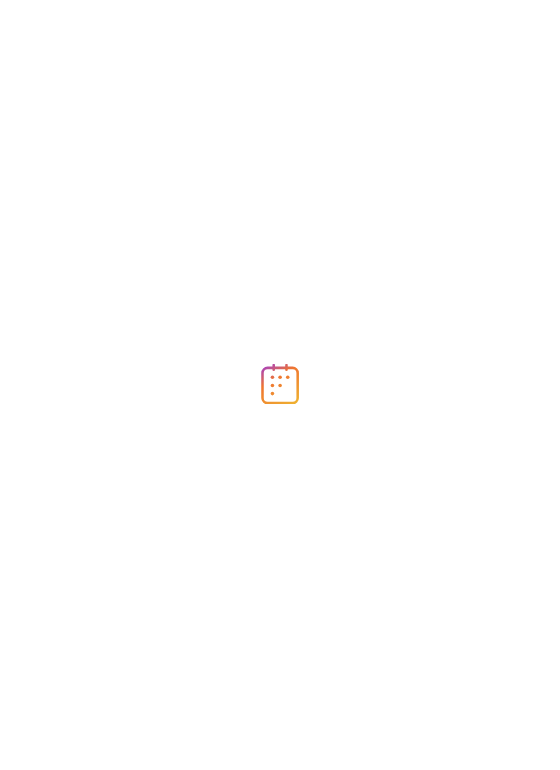 scroll, scrollTop: 0, scrollLeft: 0, axis: both 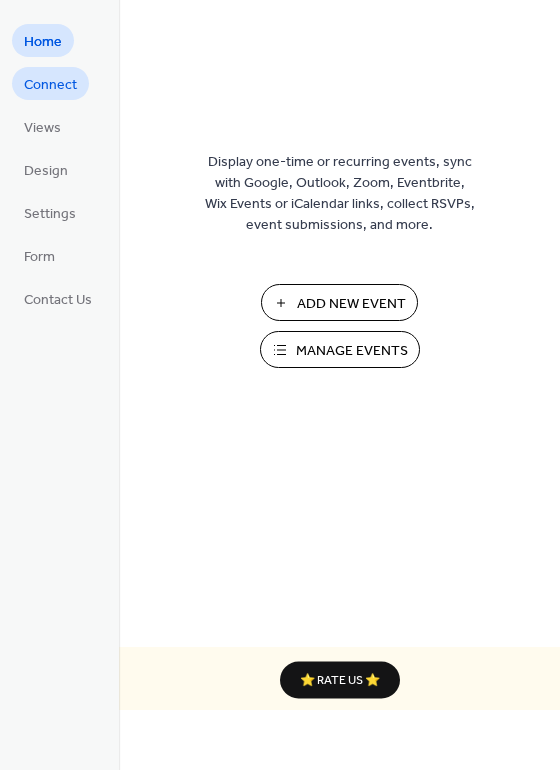 click on "Connect" at bounding box center [50, 85] 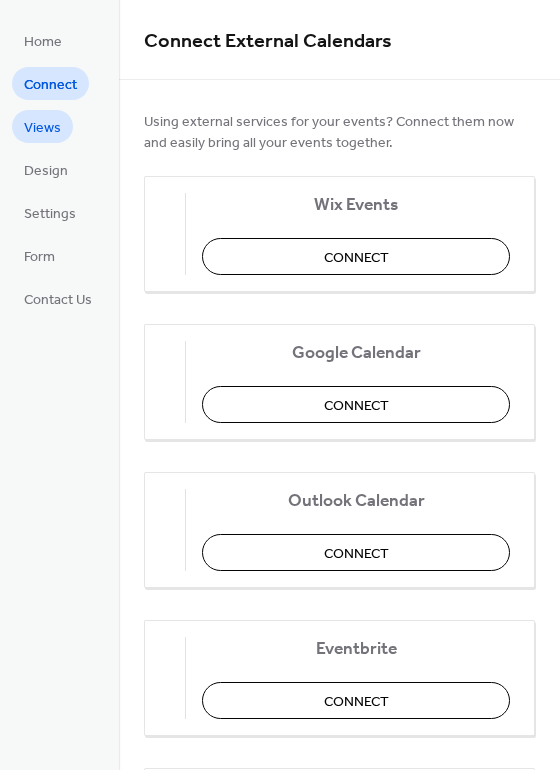 click on "Views" at bounding box center (42, 128) 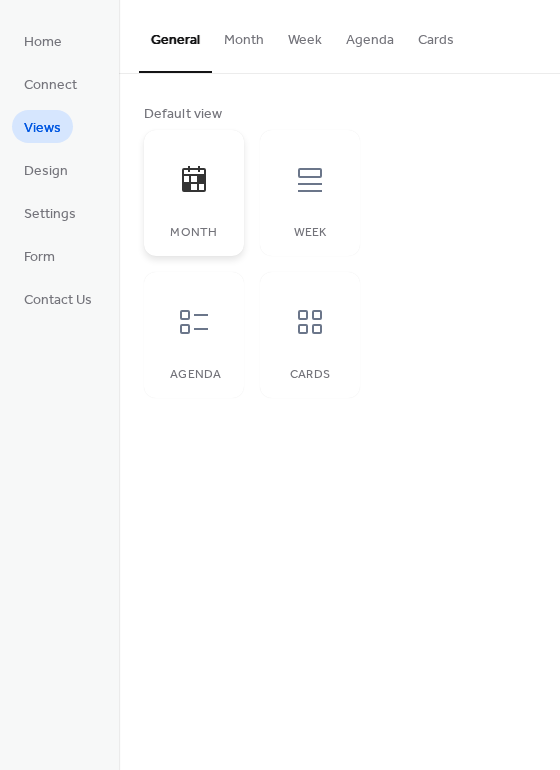 click at bounding box center [194, 180] 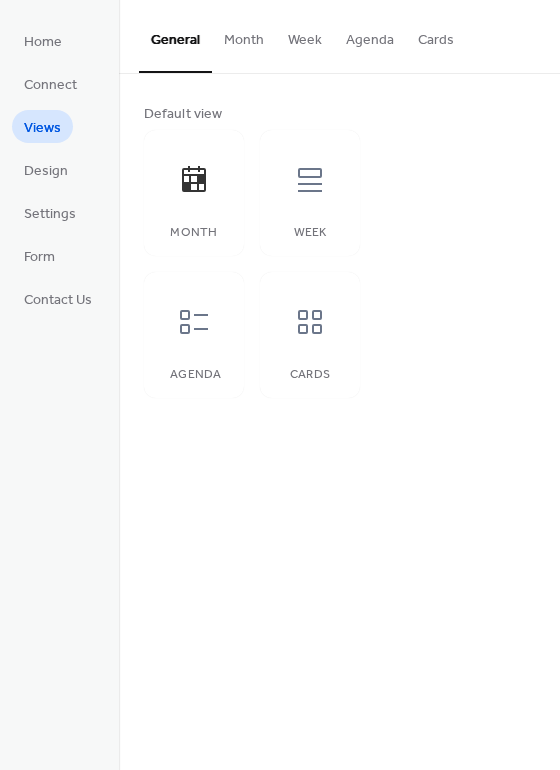 click on "Month" at bounding box center (244, 35) 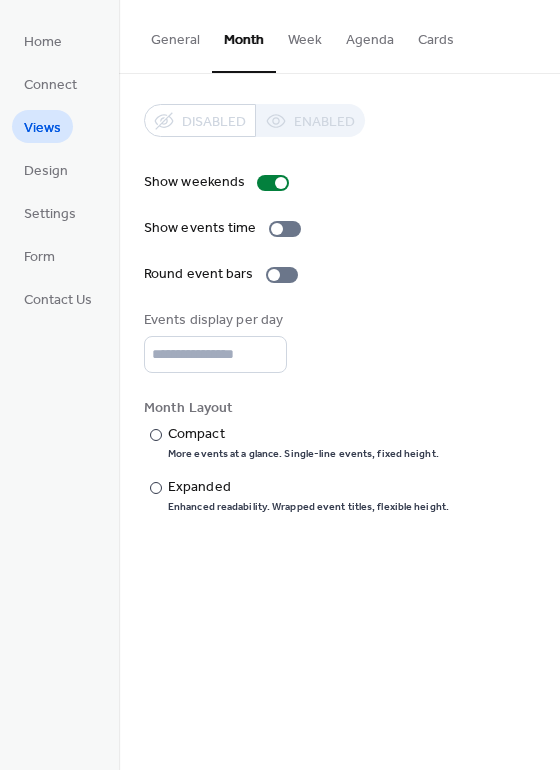 click on "Week" at bounding box center (305, 35) 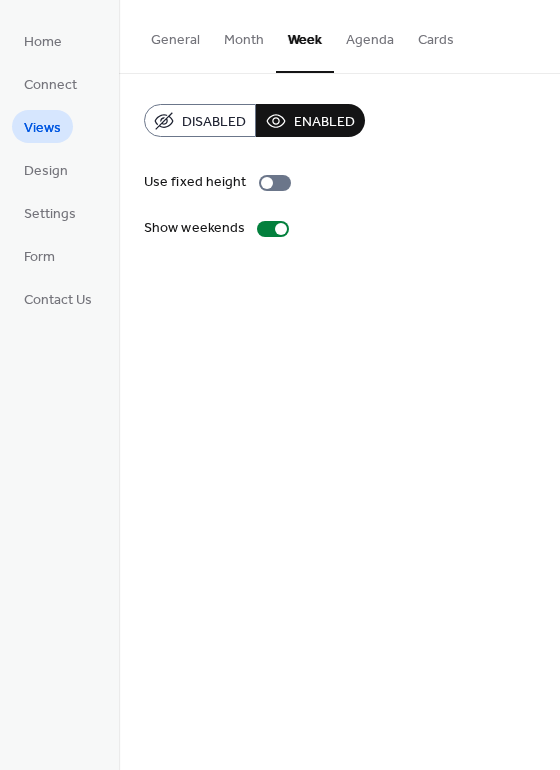 click on "Agenda" at bounding box center [370, 35] 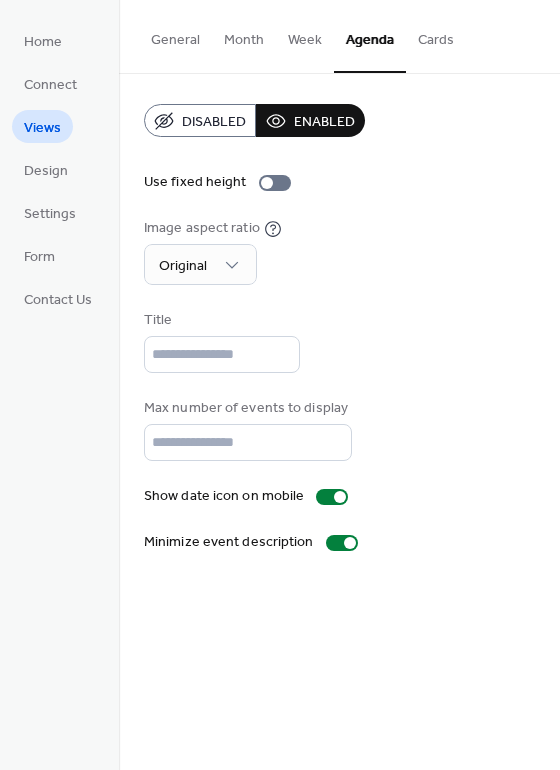 click on "General" at bounding box center (175, 35) 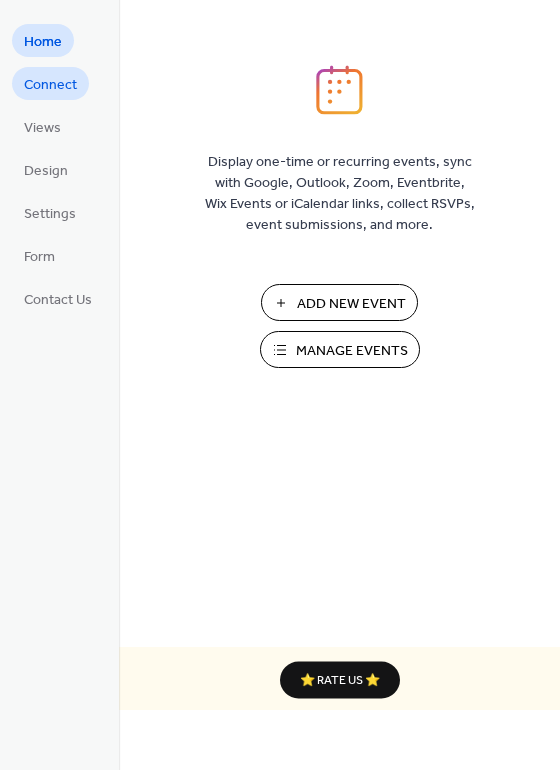 scroll, scrollTop: 0, scrollLeft: 0, axis: both 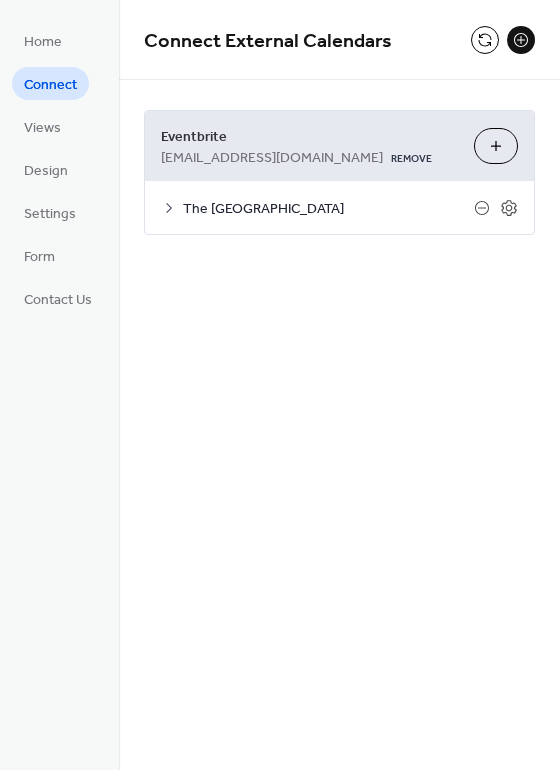 click 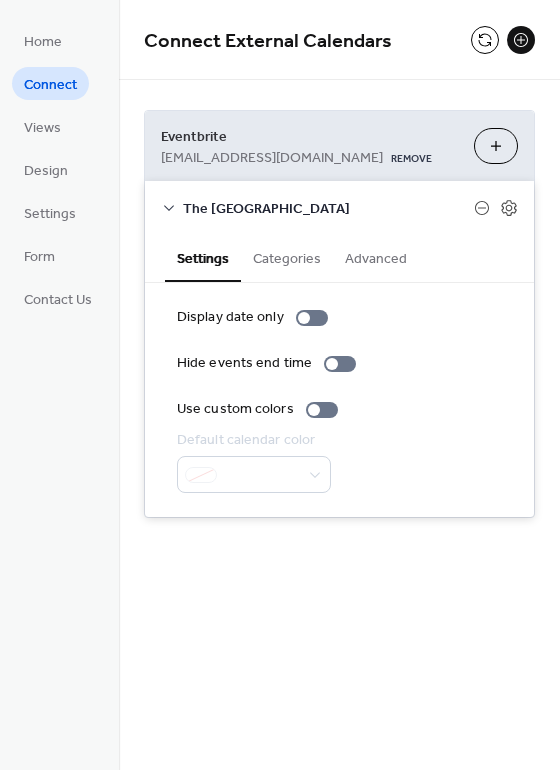 click 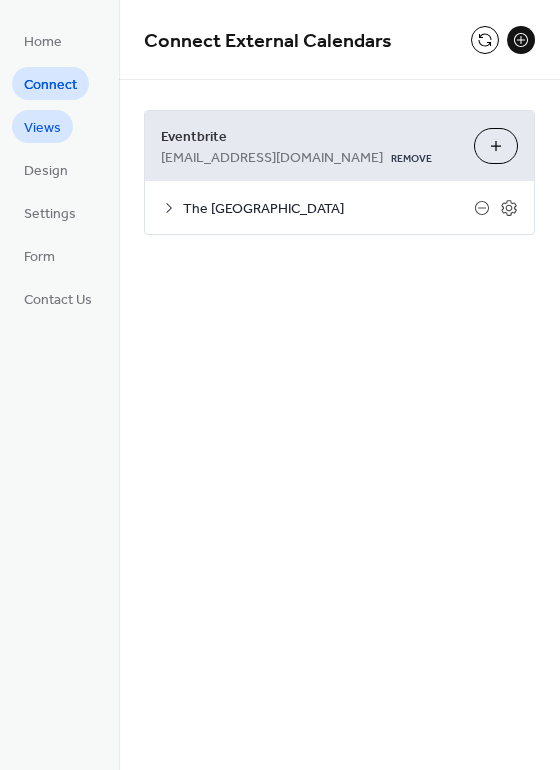 click on "Views" at bounding box center [42, 126] 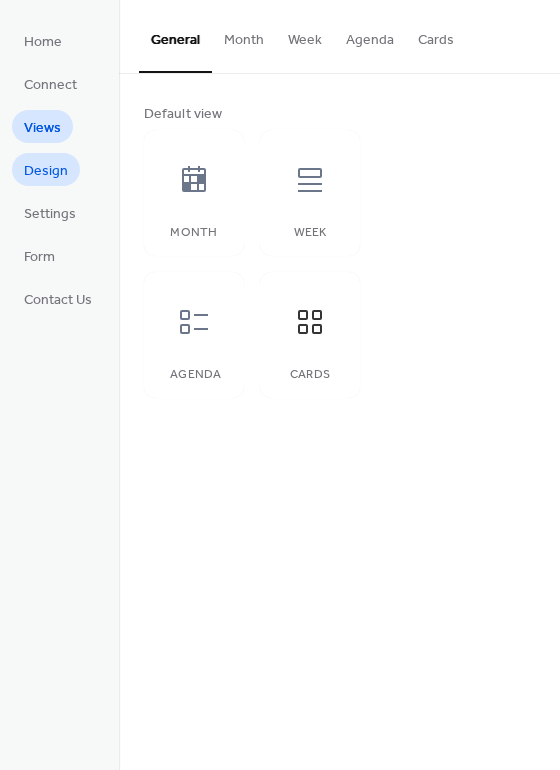 click on "Design" at bounding box center (46, 171) 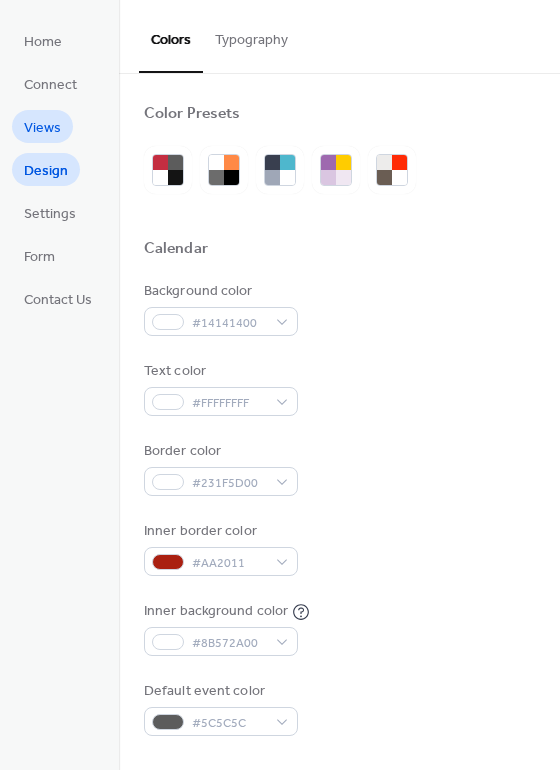 click on "Views" at bounding box center [42, 128] 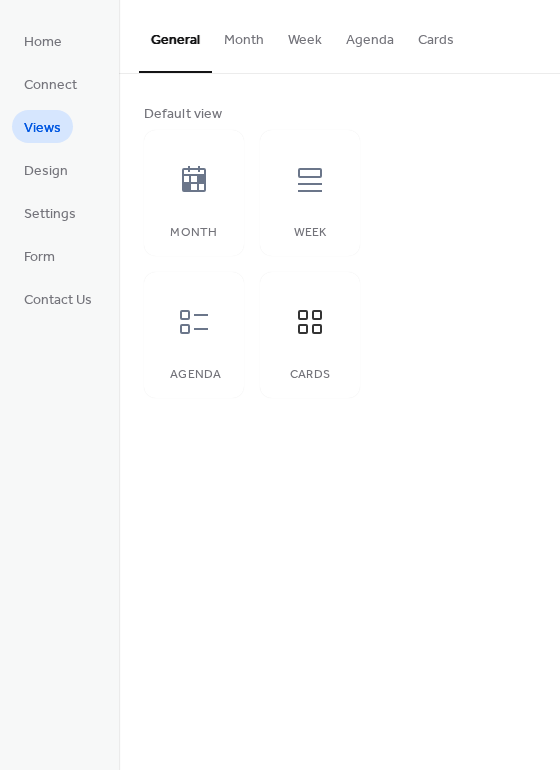 click on "Month" at bounding box center [244, 35] 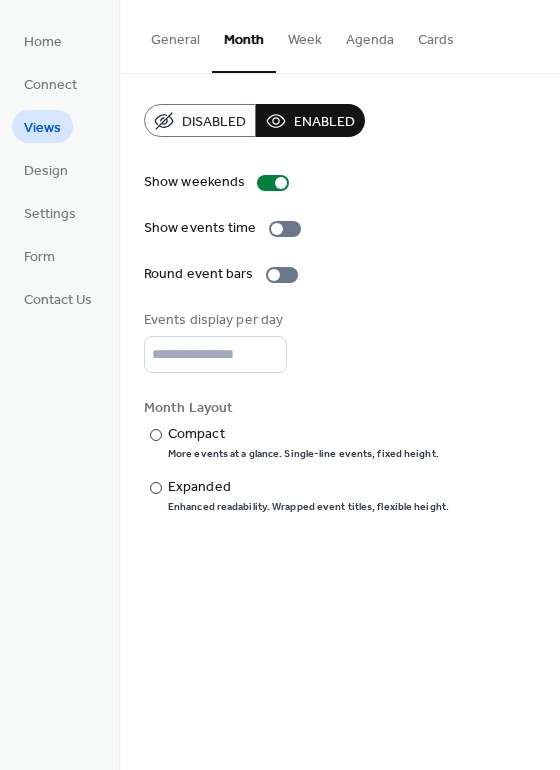 click on "General" at bounding box center [175, 35] 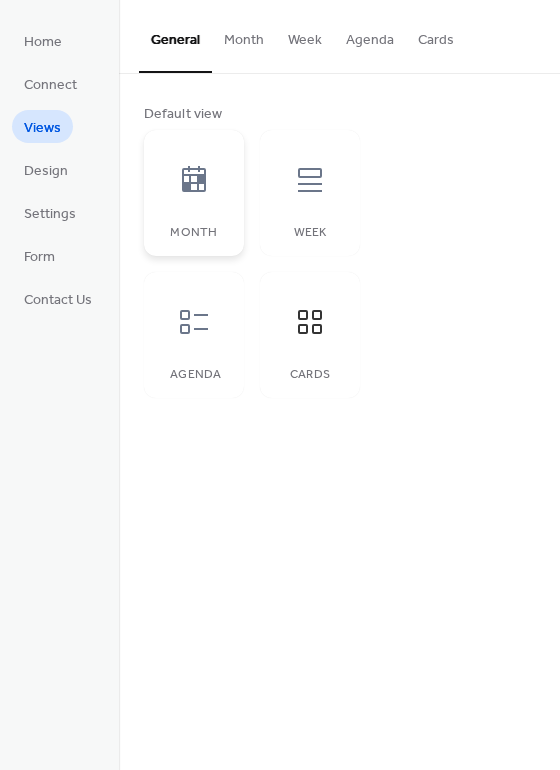 click at bounding box center (194, 180) 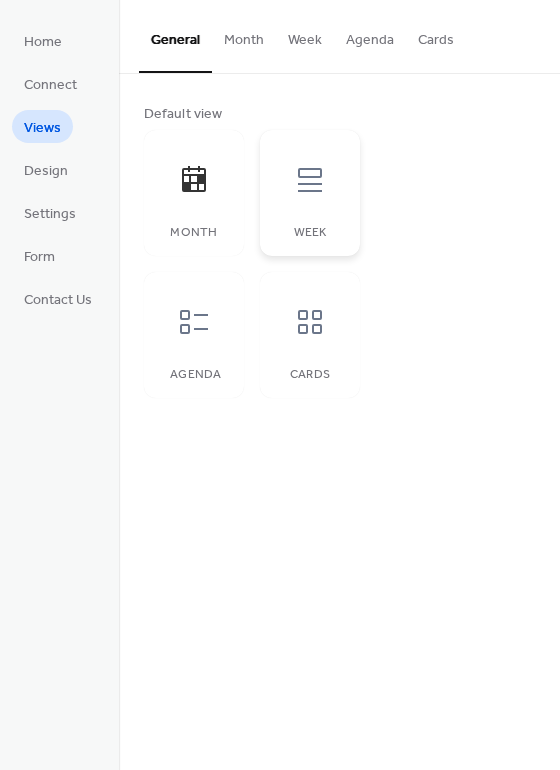 click 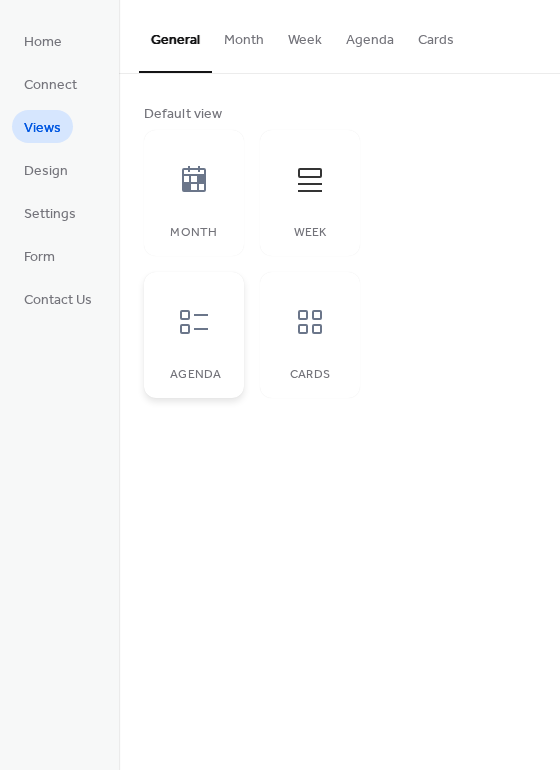 click at bounding box center [194, 322] 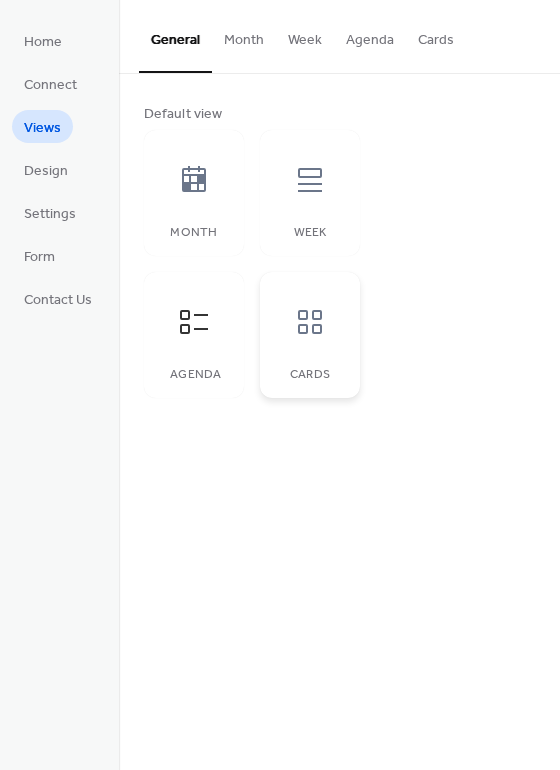 click at bounding box center (310, 322) 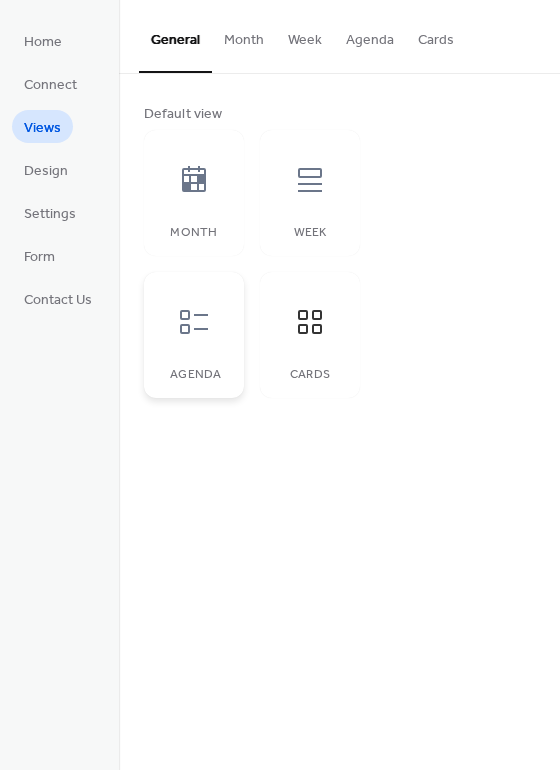click on "Agenda" at bounding box center [194, 335] 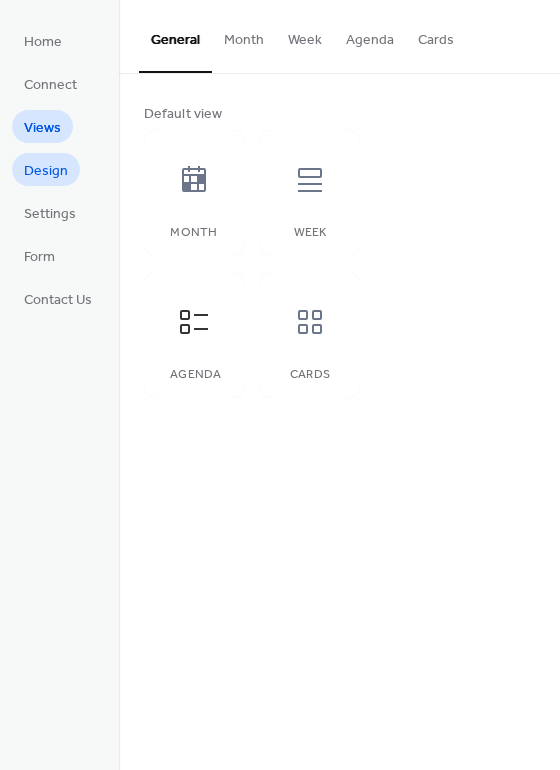 click on "Design" at bounding box center (46, 171) 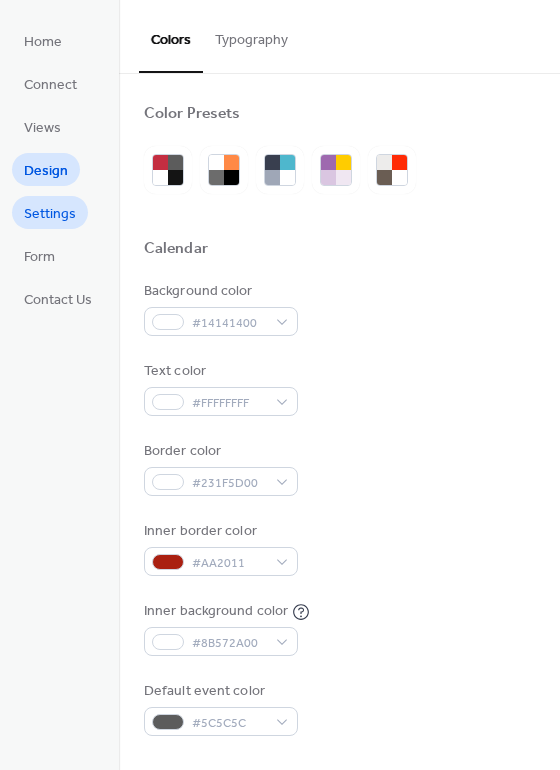 click on "Settings" at bounding box center (50, 214) 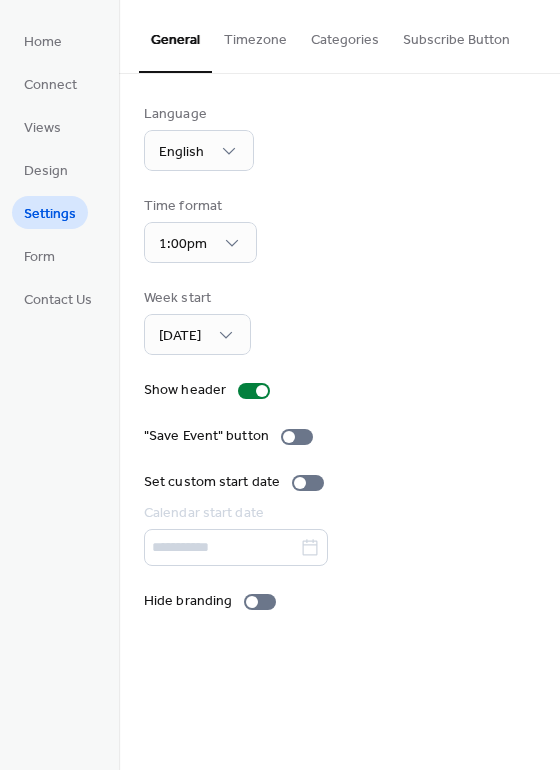 click on "Timezone" at bounding box center [255, 35] 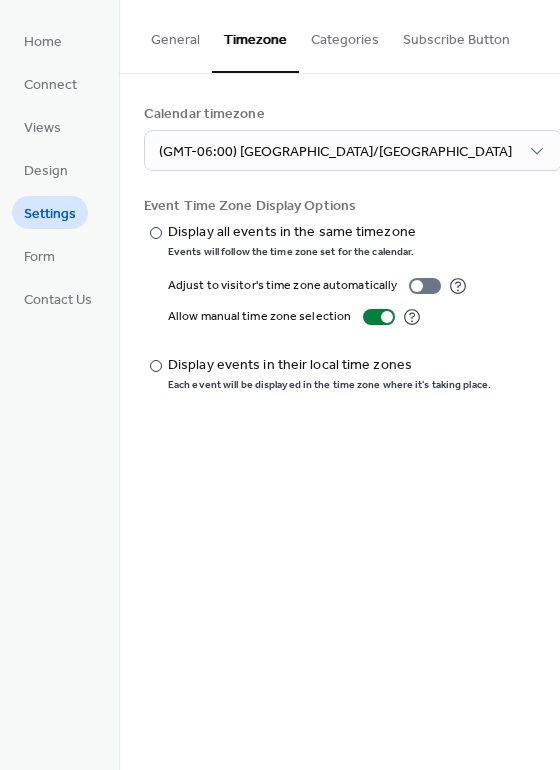 click on "Categories" at bounding box center [345, 35] 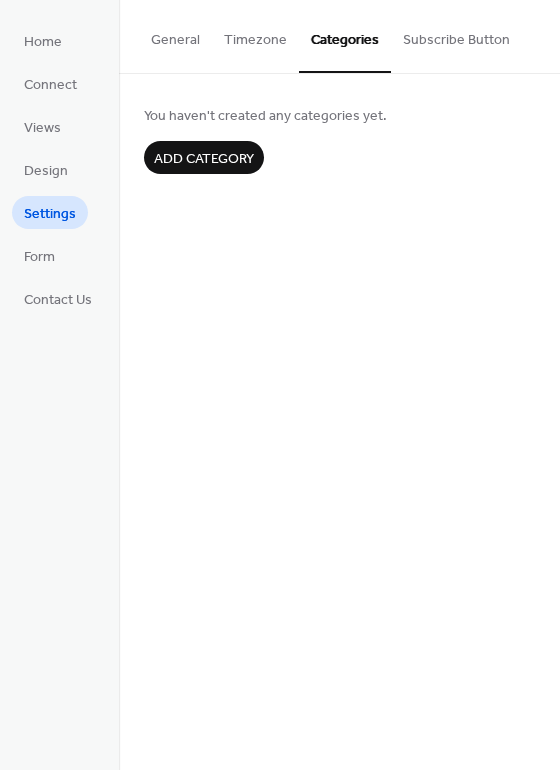 click on "Subscribe Button" at bounding box center (456, 35) 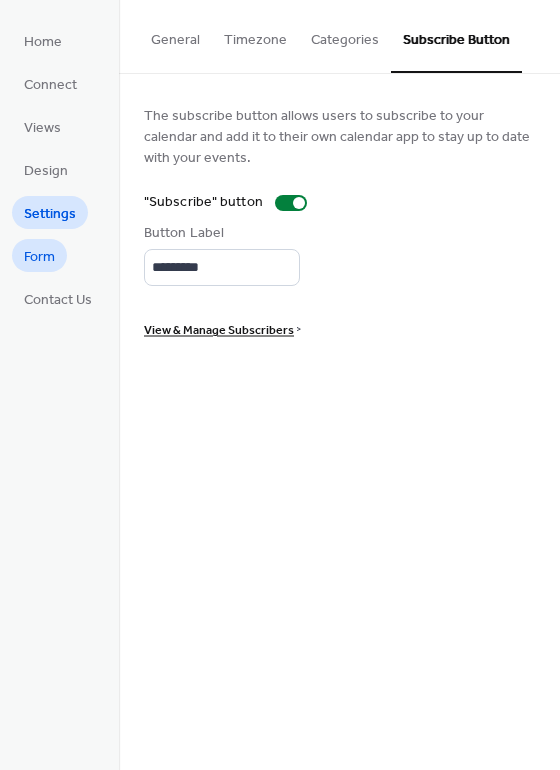 click on "Form" at bounding box center [39, 255] 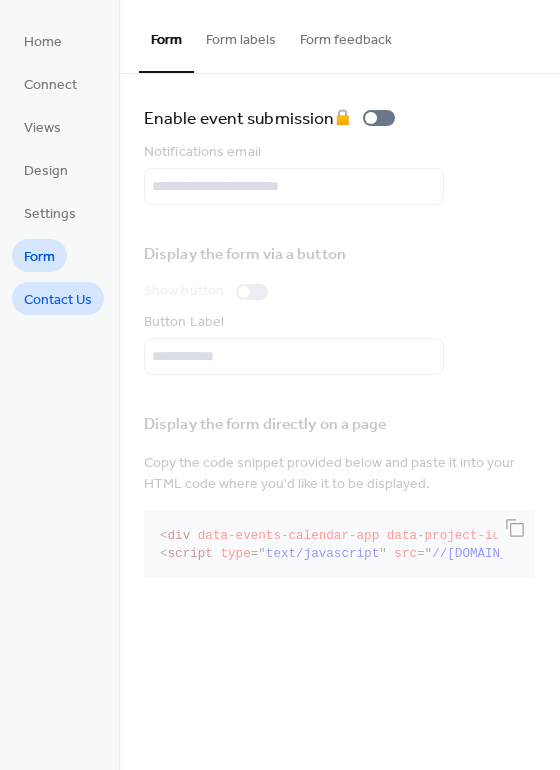 click on "Contact Us" at bounding box center [58, 300] 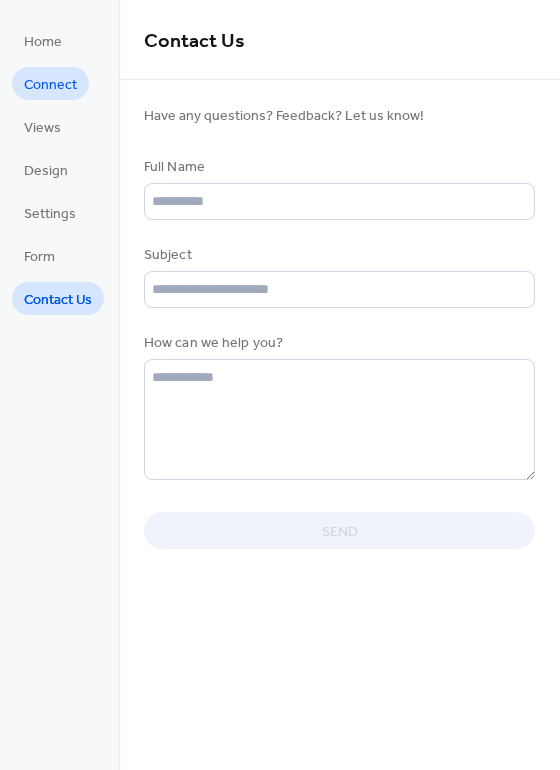 click on "Connect" at bounding box center [50, 85] 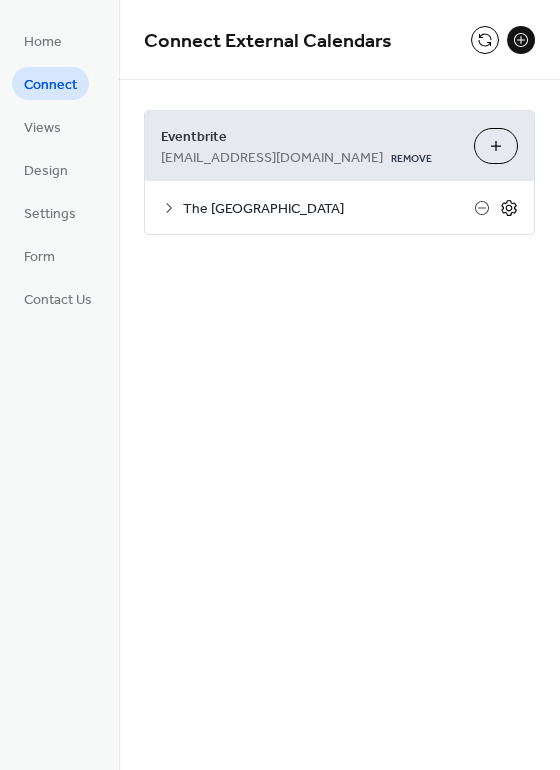 click 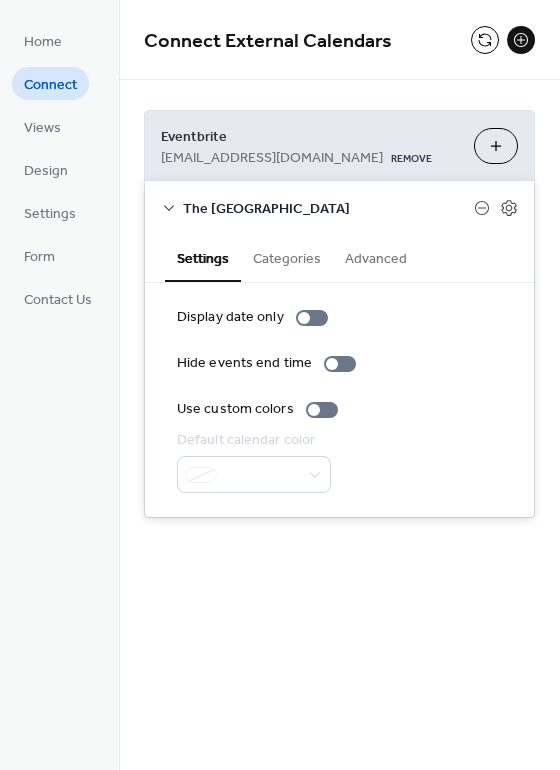 click on "Categories" at bounding box center (287, 257) 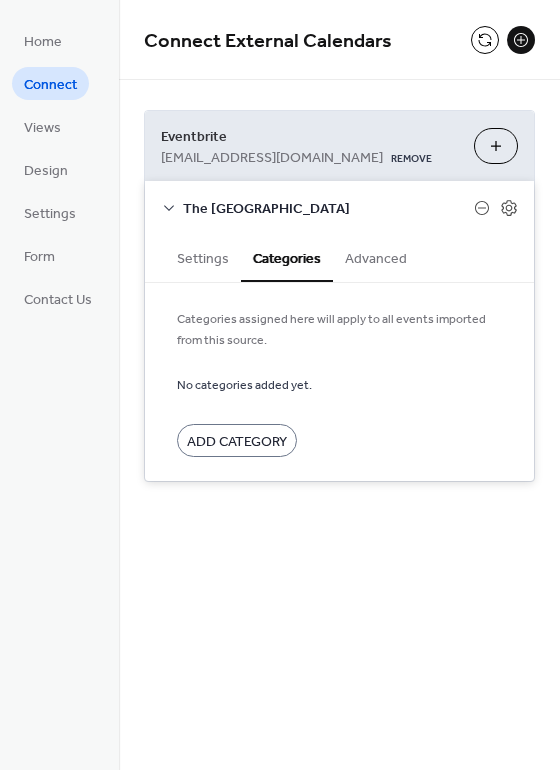 click on "Advanced" at bounding box center [376, 257] 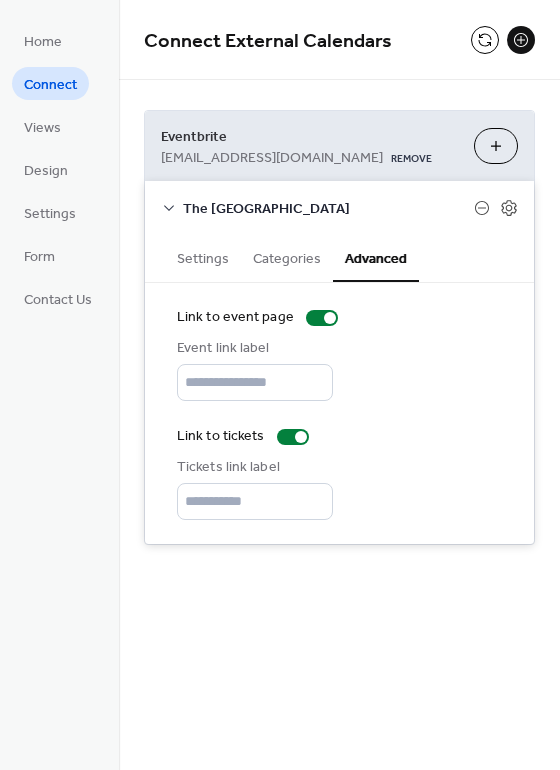 click on "Settings" at bounding box center [203, 257] 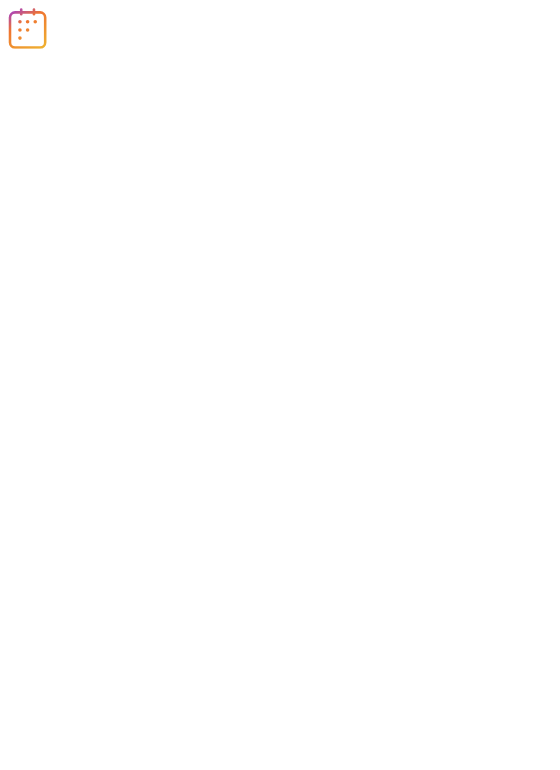 scroll, scrollTop: 0, scrollLeft: 0, axis: both 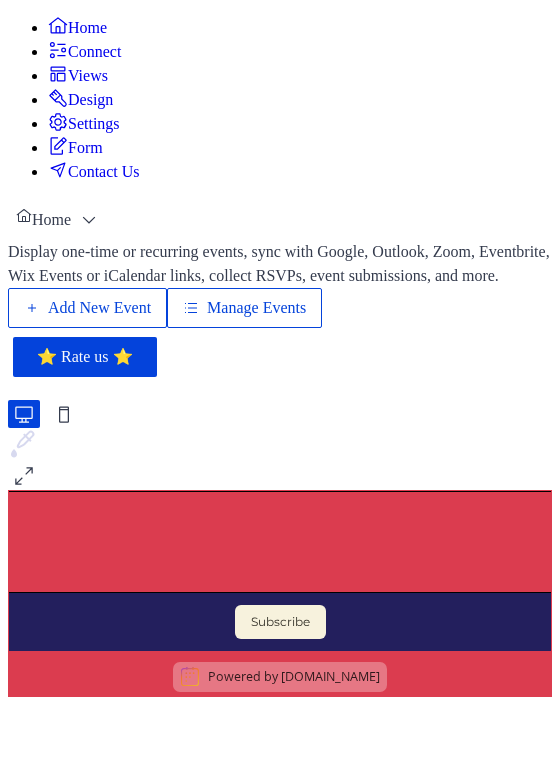 click on "Connect" at bounding box center [94, 52] 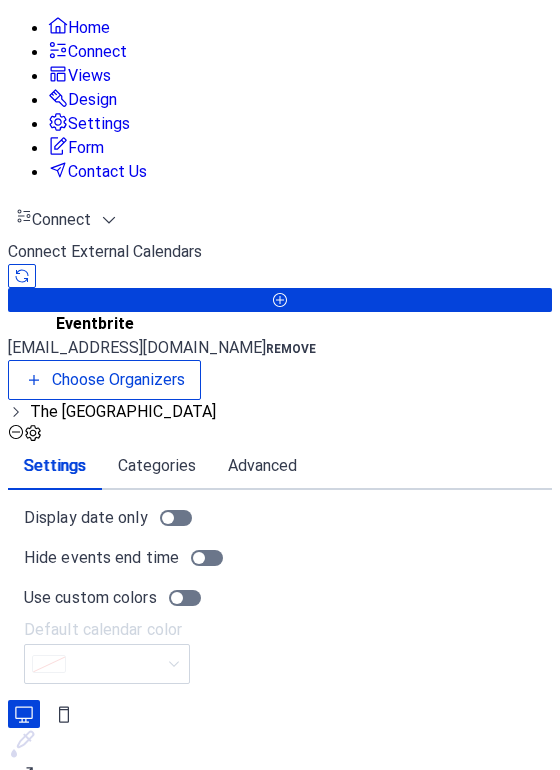 click on "Views" at bounding box center [79, 75] 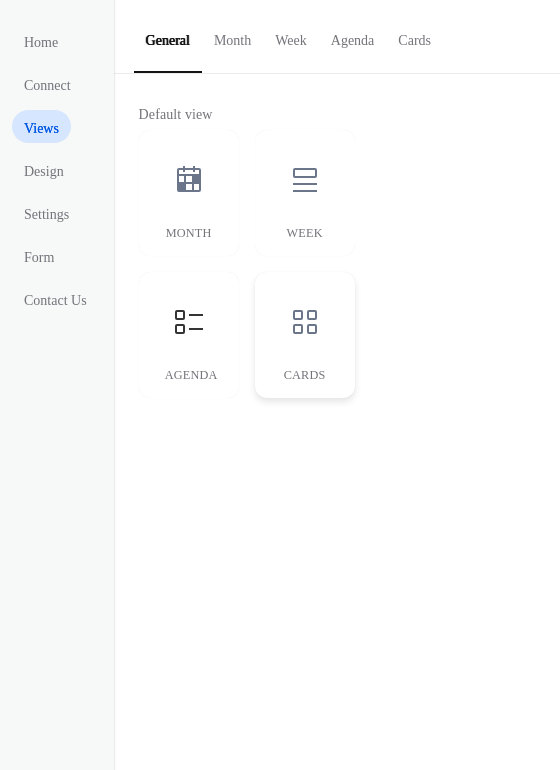 click at bounding box center (305, 322) 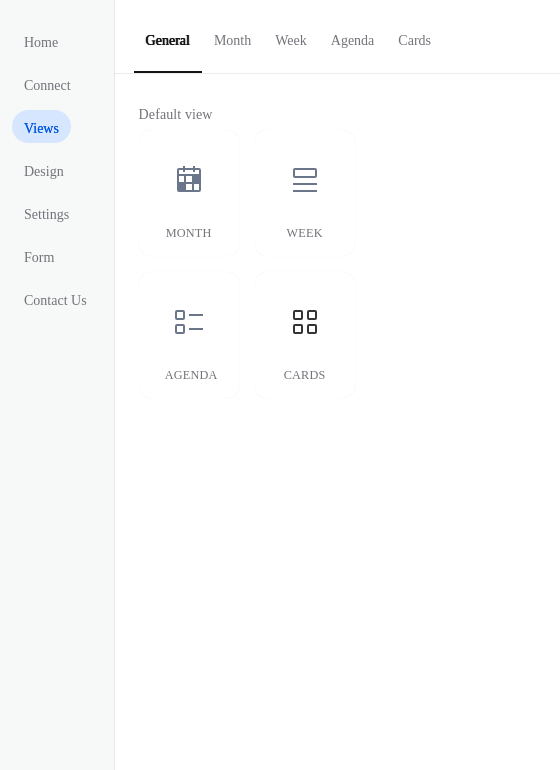click on "Month" at bounding box center [232, 35] 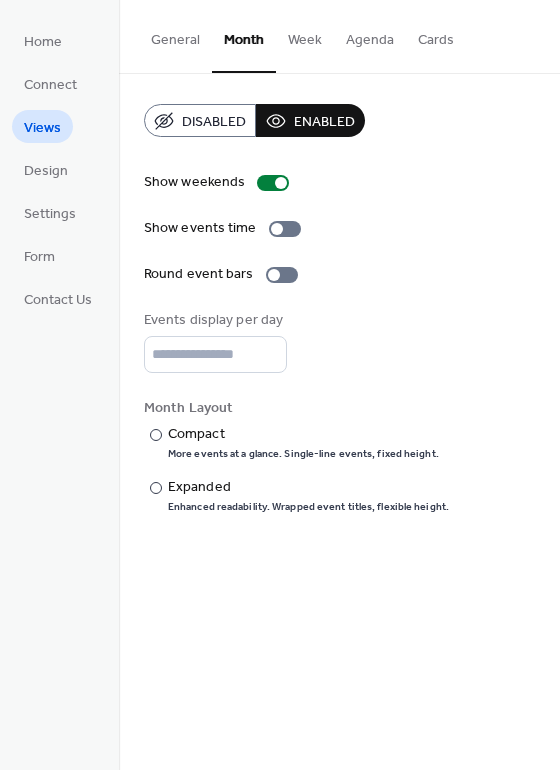 click on "Week" at bounding box center [305, 35] 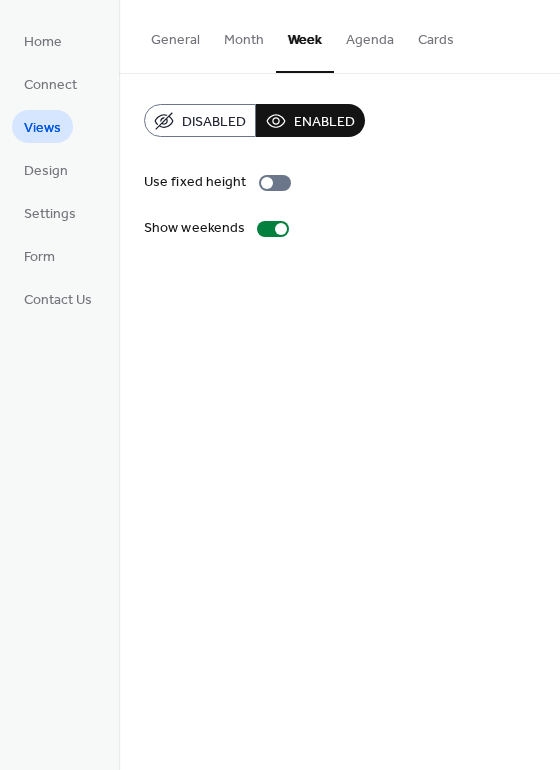 click on "Agenda" at bounding box center (370, 35) 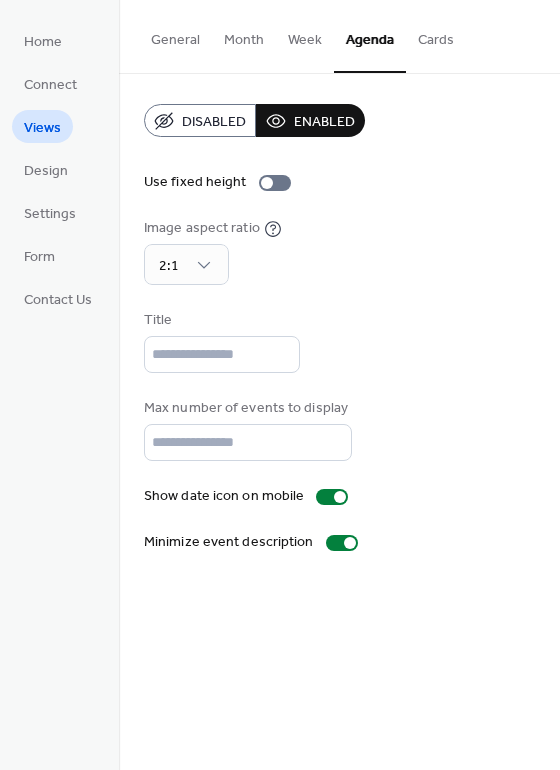 click on "Cards" at bounding box center (436, 35) 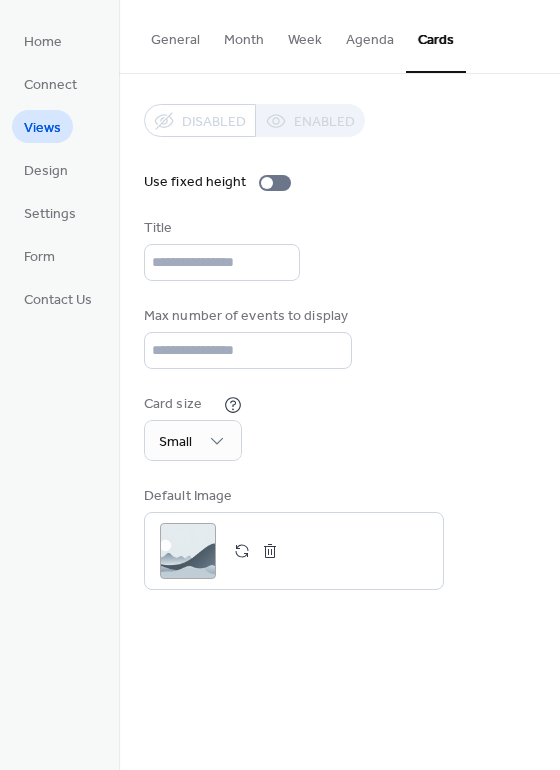 click on "General" at bounding box center (175, 35) 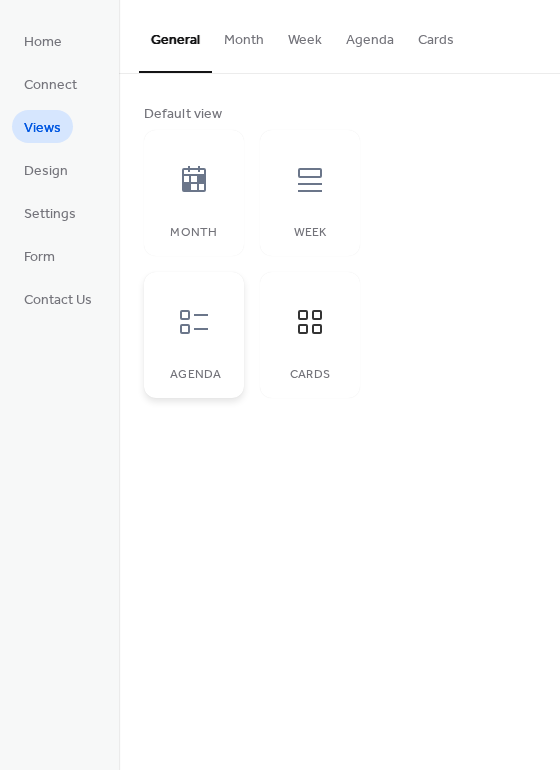 click at bounding box center [194, 322] 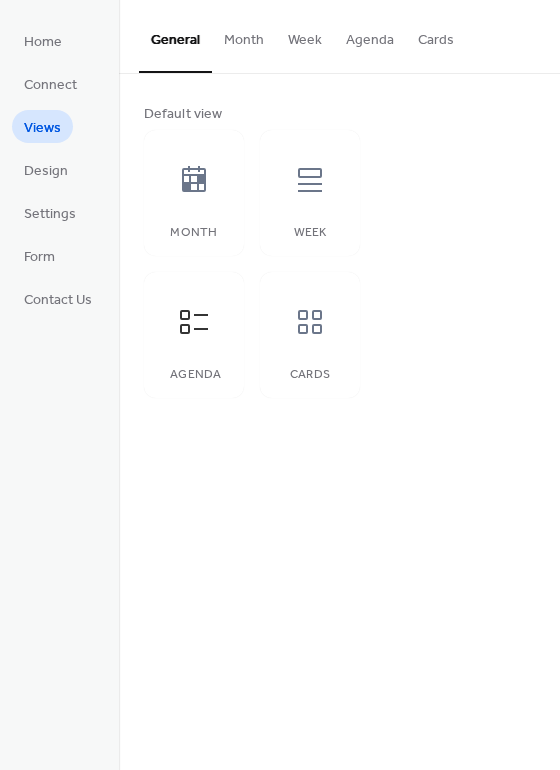 click on "Agenda" at bounding box center [370, 35] 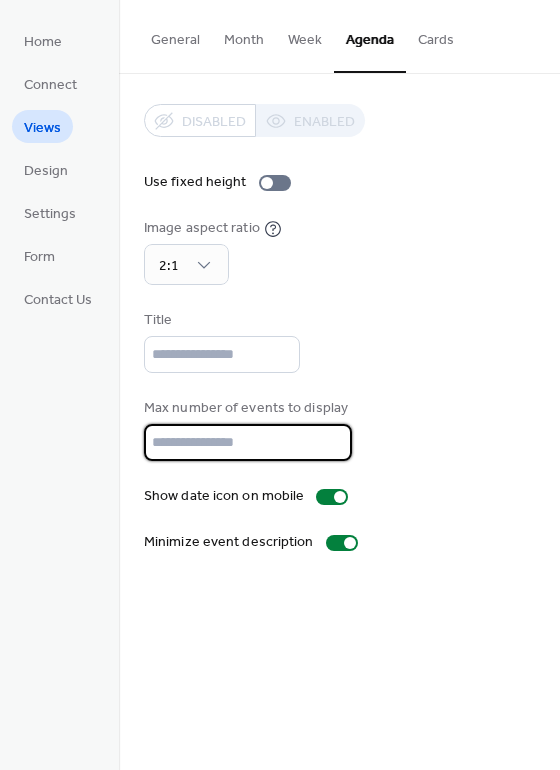 drag, startPoint x: 204, startPoint y: 455, endPoint x: 124, endPoint y: 454, distance: 80.00625 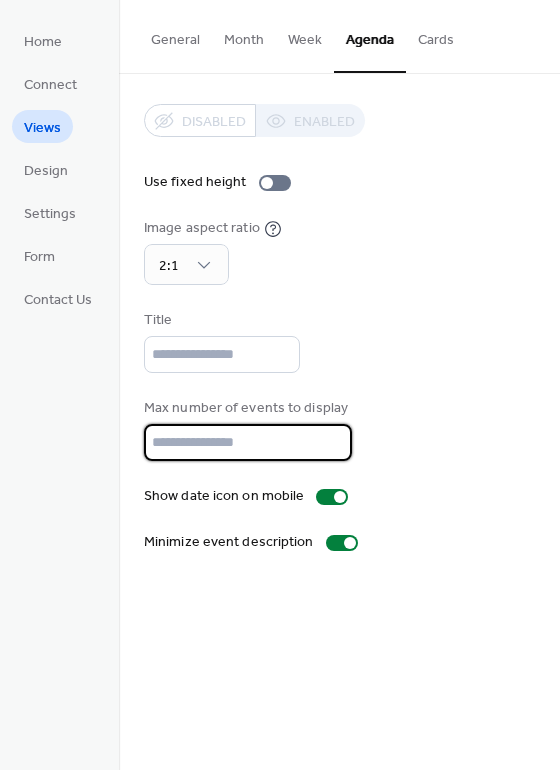 type on "**" 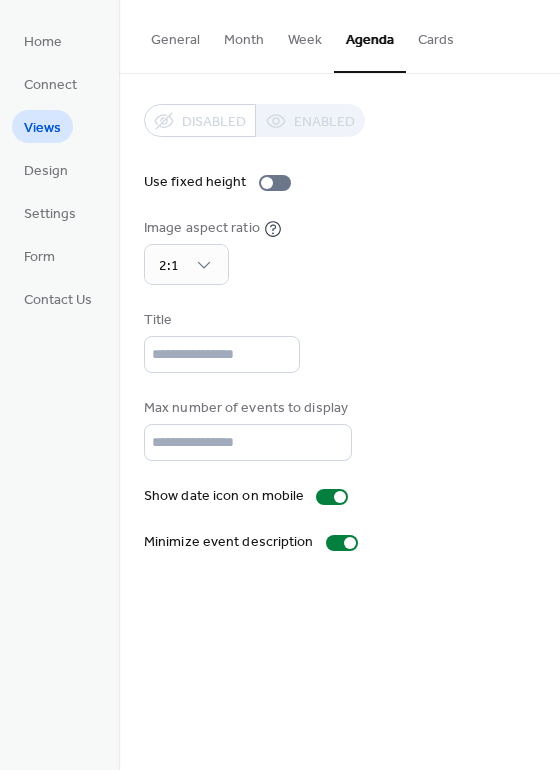 click on "General" at bounding box center [175, 35] 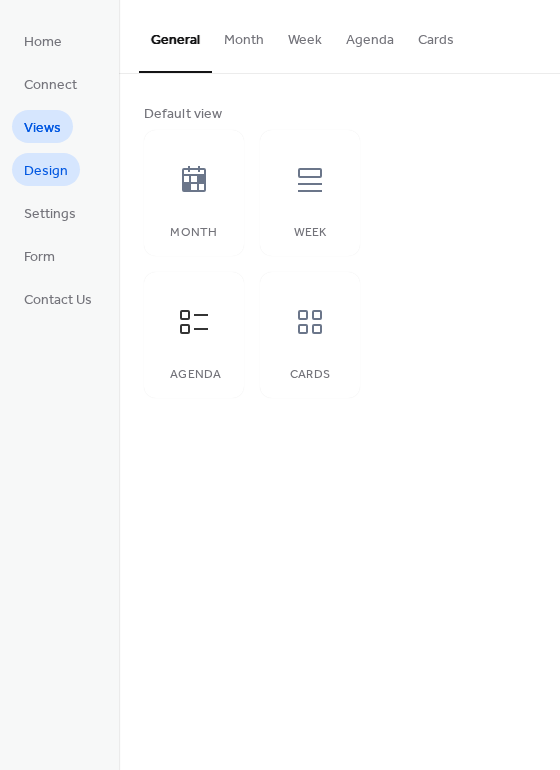click on "Design" at bounding box center (46, 171) 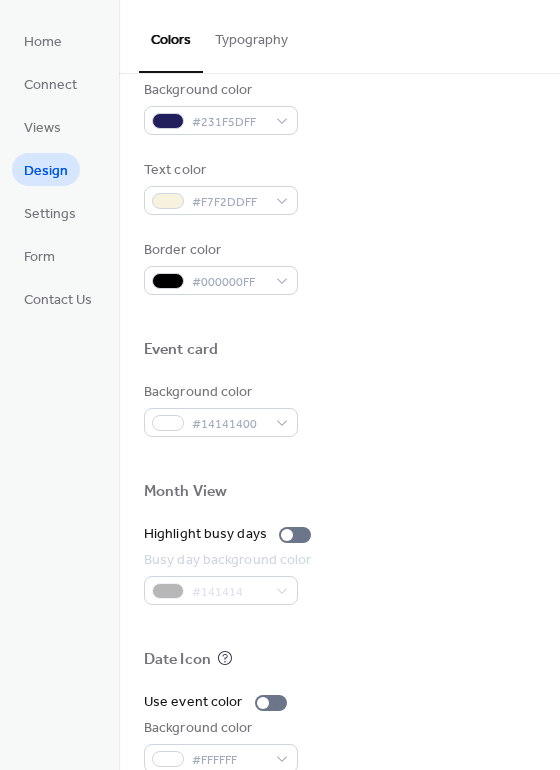 scroll, scrollTop: 855, scrollLeft: 0, axis: vertical 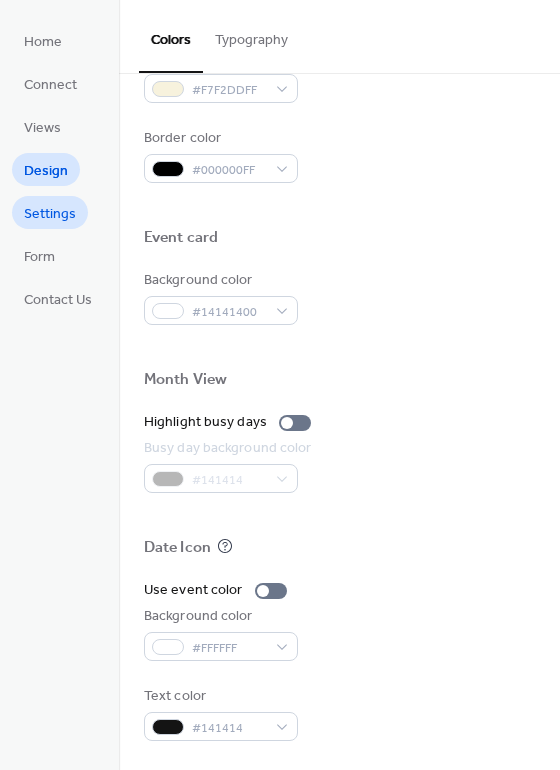 click on "Settings" at bounding box center [50, 214] 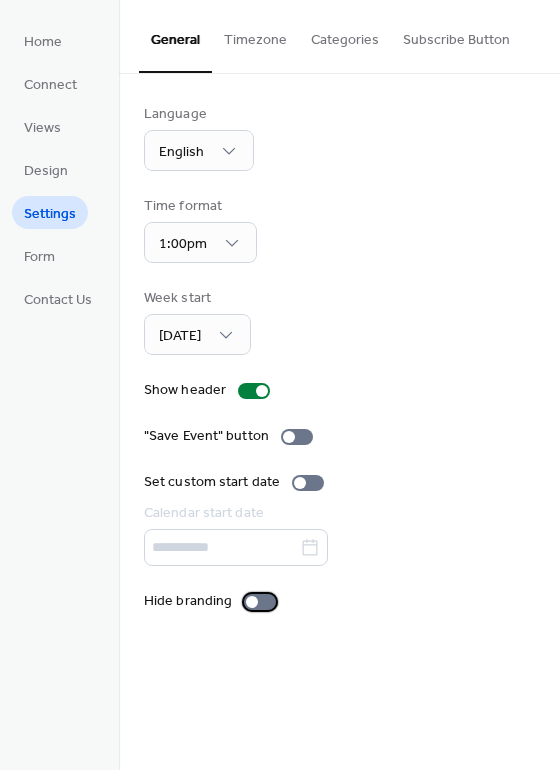 click at bounding box center (260, 602) 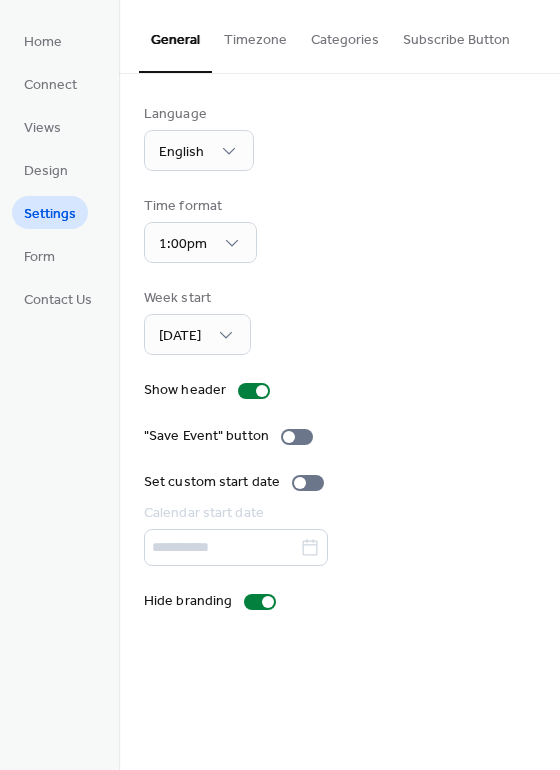 click on "Timezone" at bounding box center [255, 35] 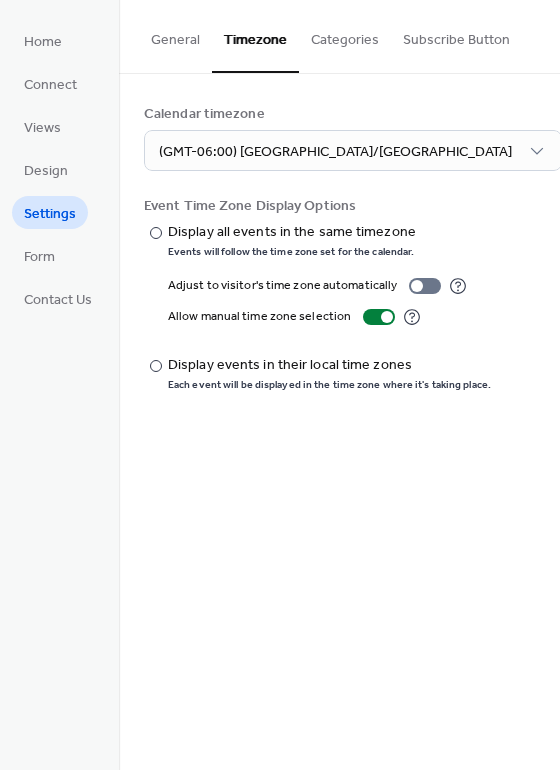 click on "Categories" at bounding box center (345, 35) 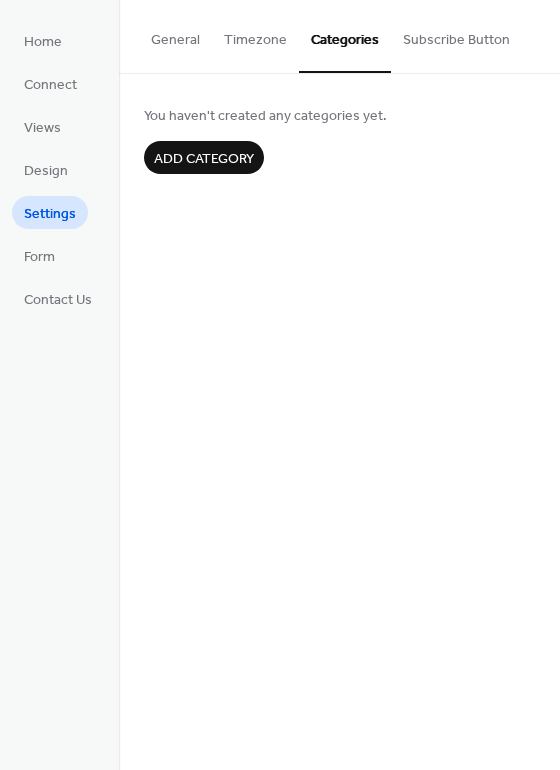 click on "Subscribe Button" at bounding box center (456, 35) 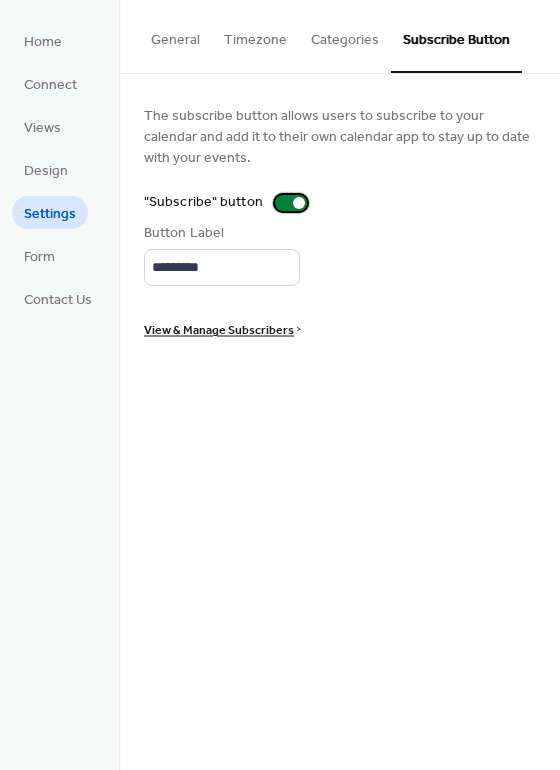 click at bounding box center [291, 203] 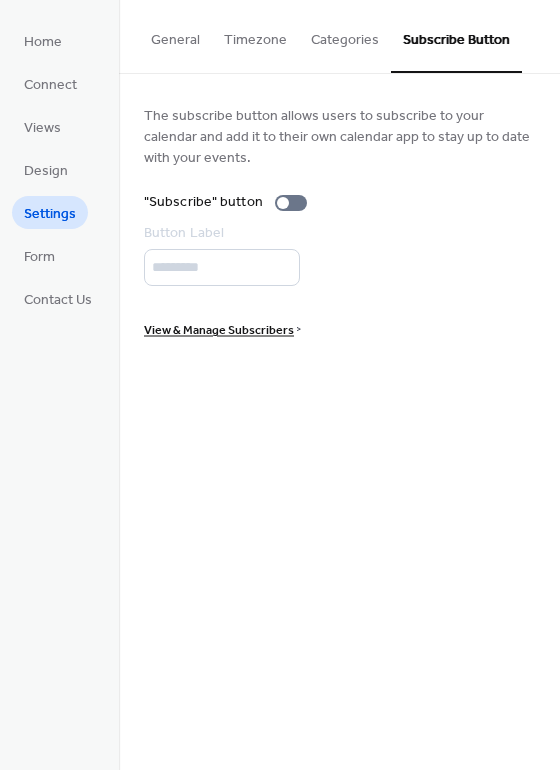click on "General" at bounding box center (175, 35) 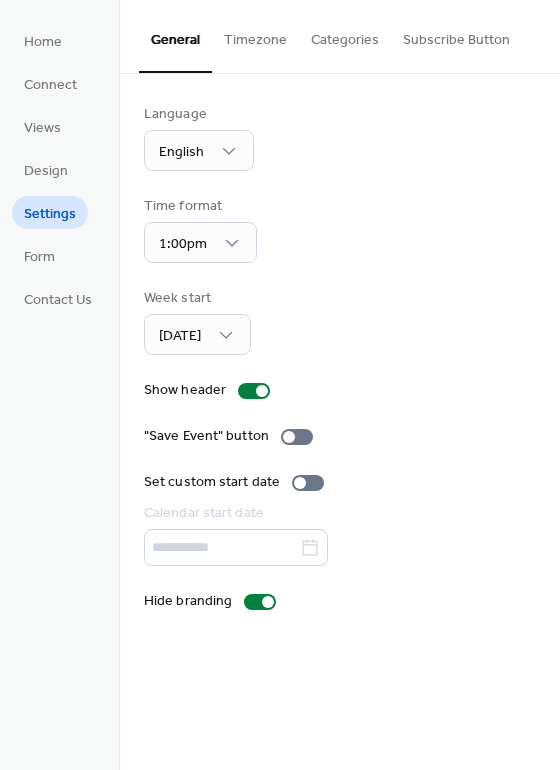 click at bounding box center (339, 547) 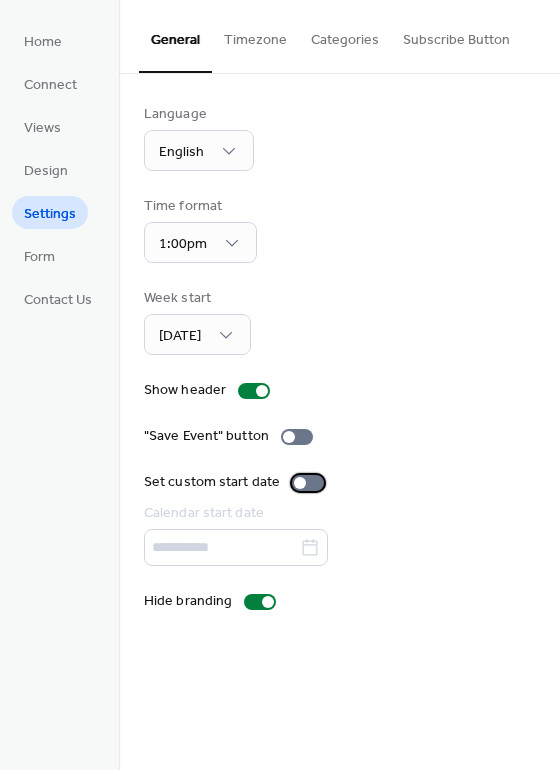 click at bounding box center (308, 483) 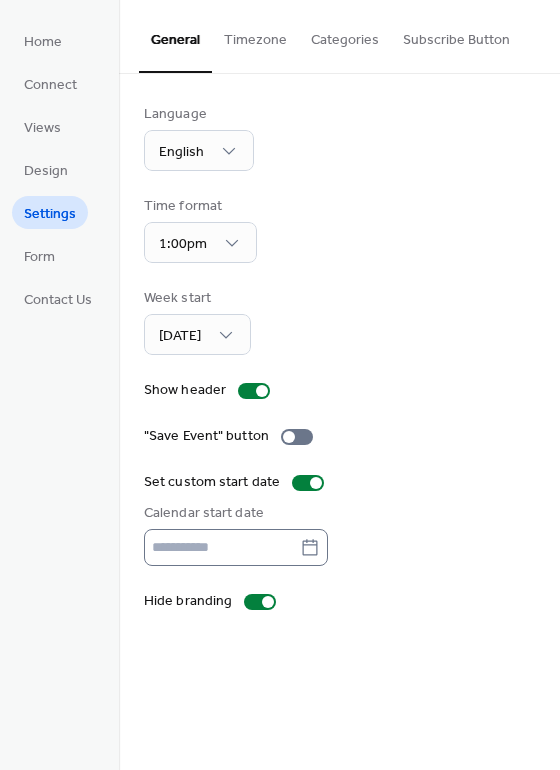 click 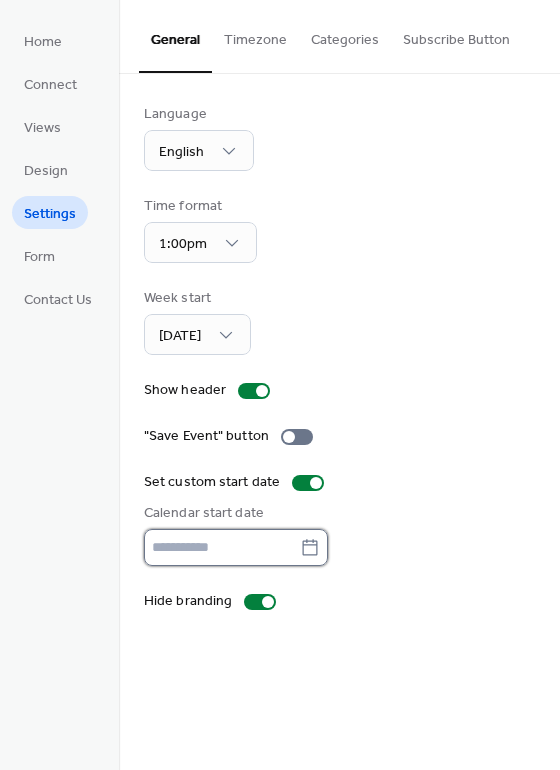 click at bounding box center (222, 547) 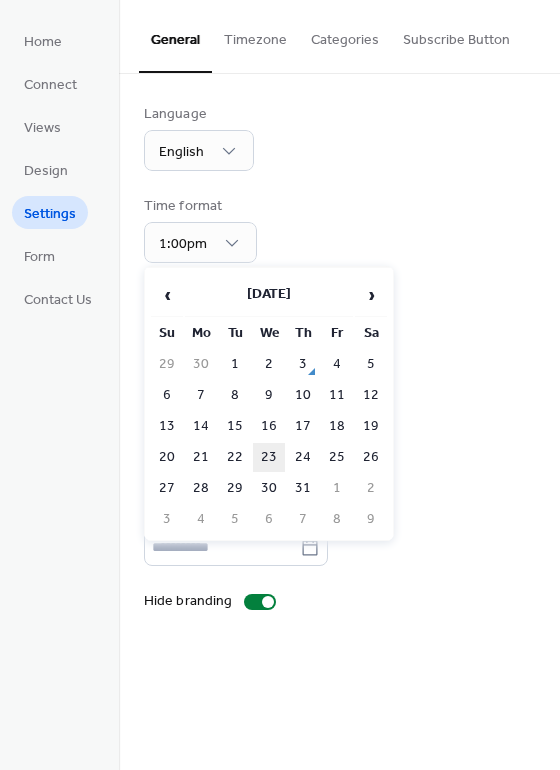 click on "23" at bounding box center (269, 457) 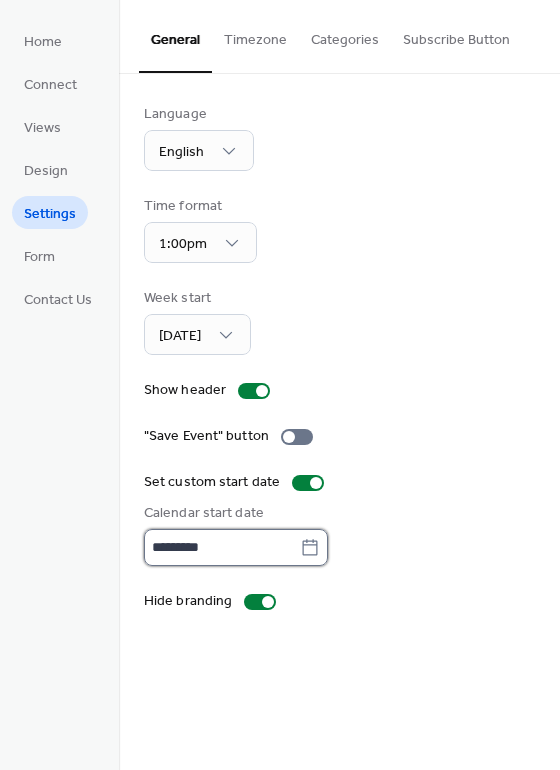 click on "*********" at bounding box center [222, 547] 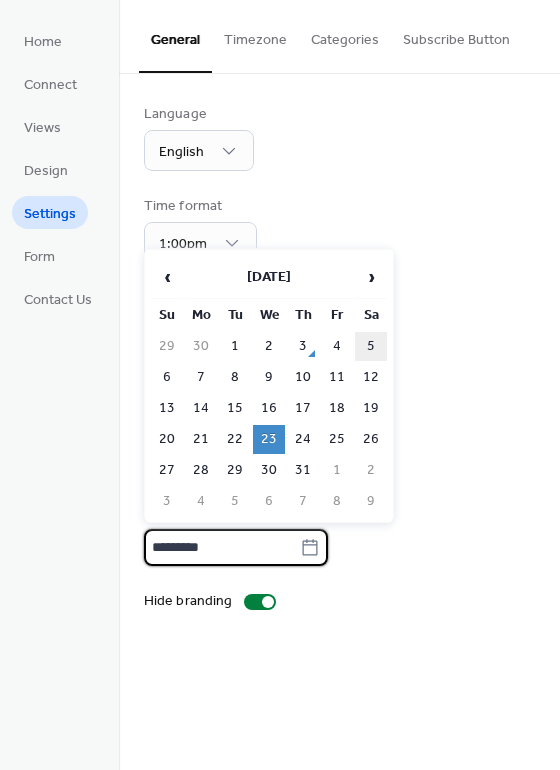 click on "5" at bounding box center [371, 346] 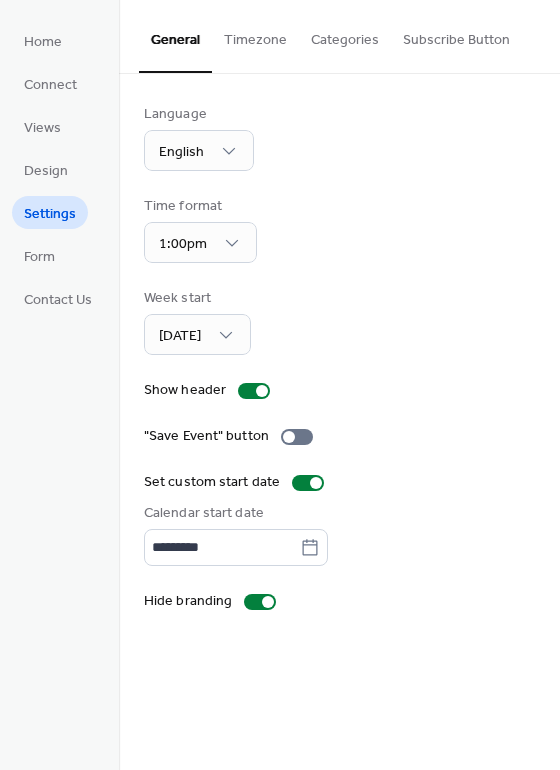 type on "********" 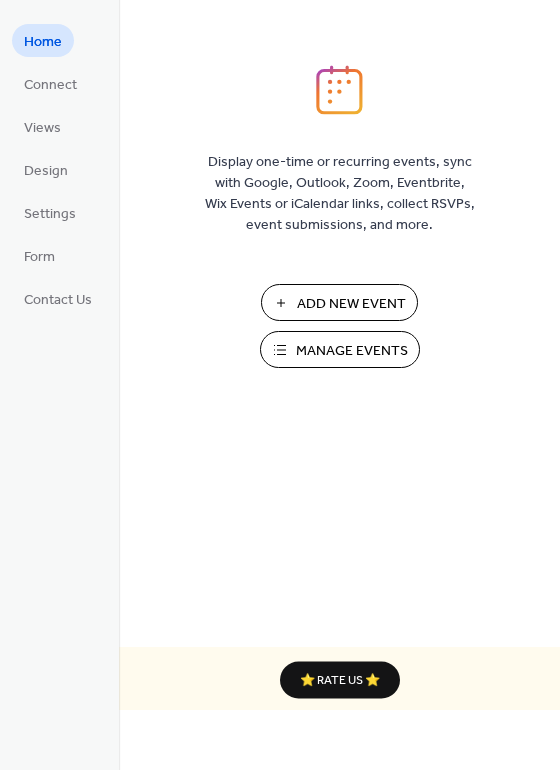 scroll, scrollTop: 0, scrollLeft: 0, axis: both 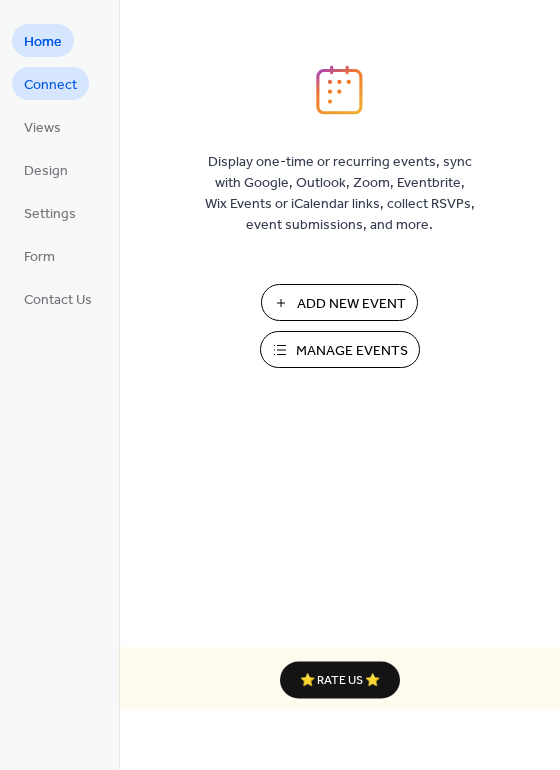 click on "Connect" at bounding box center (50, 85) 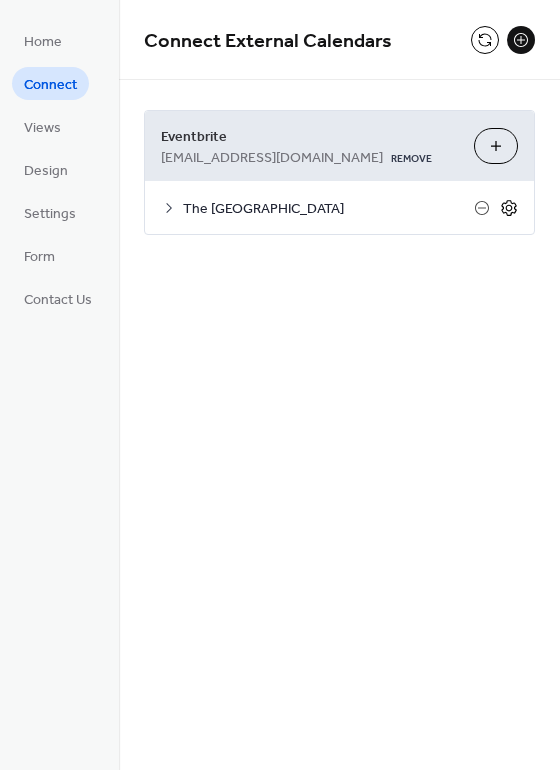 click 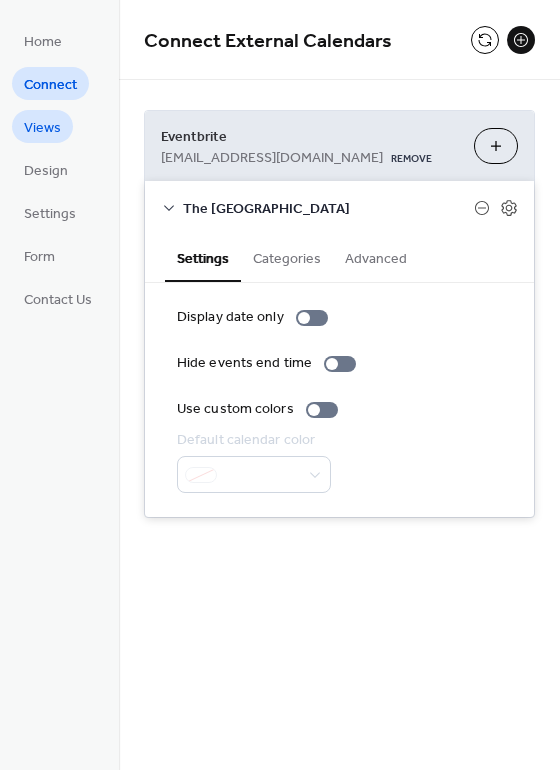 click on "Views" at bounding box center [42, 128] 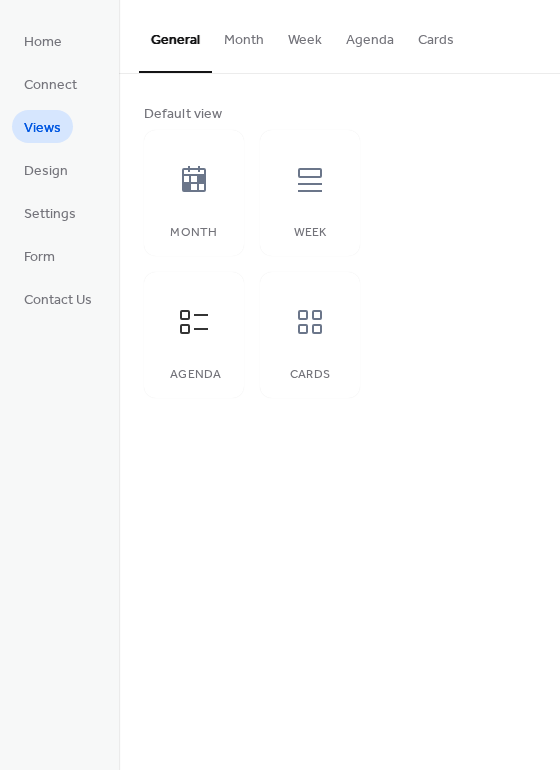 click on "Agenda" at bounding box center (370, 35) 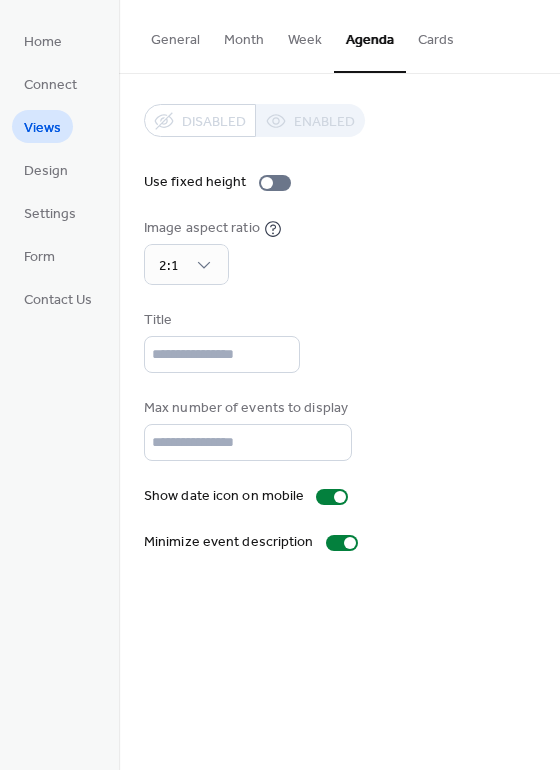 type 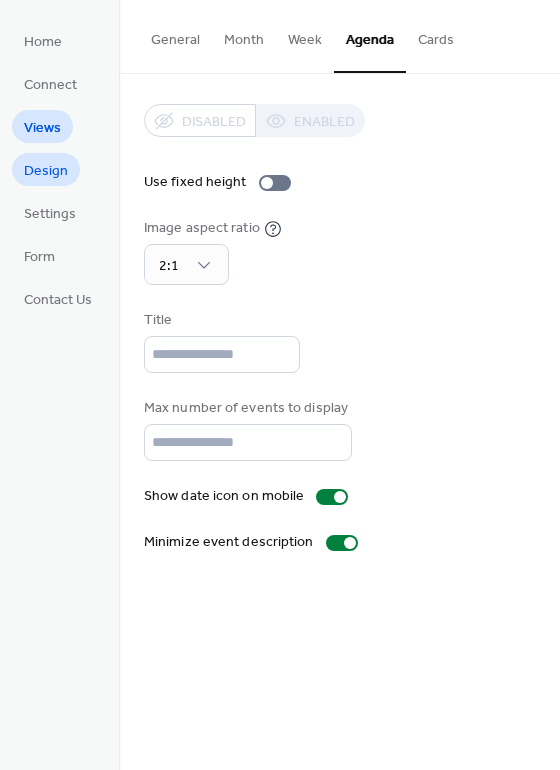 click on "Design" at bounding box center [46, 171] 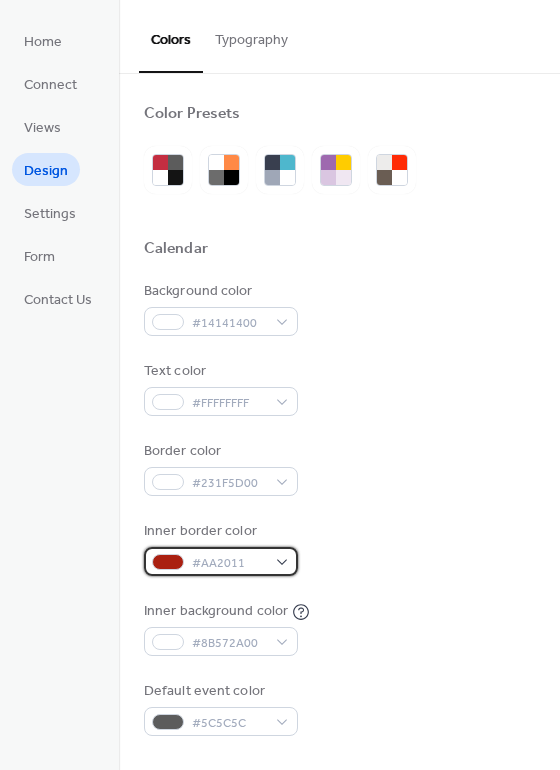click on "#AA2011" at bounding box center (229, 563) 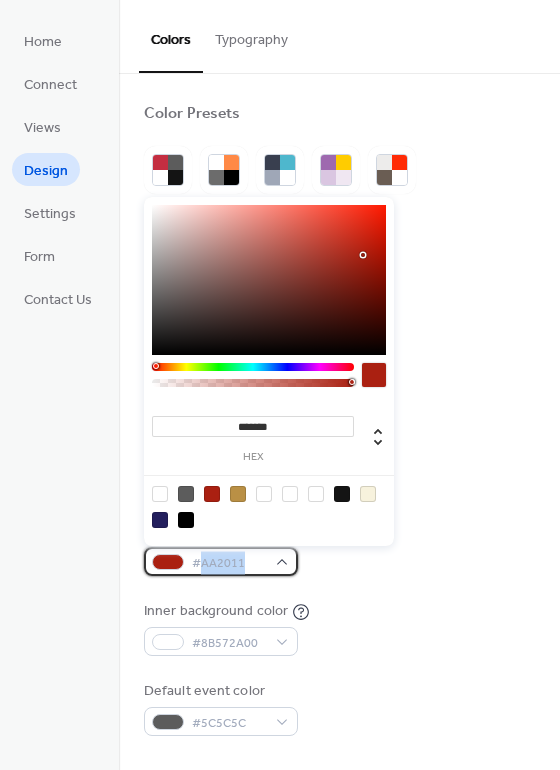 click on "#AA2011" at bounding box center [229, 563] 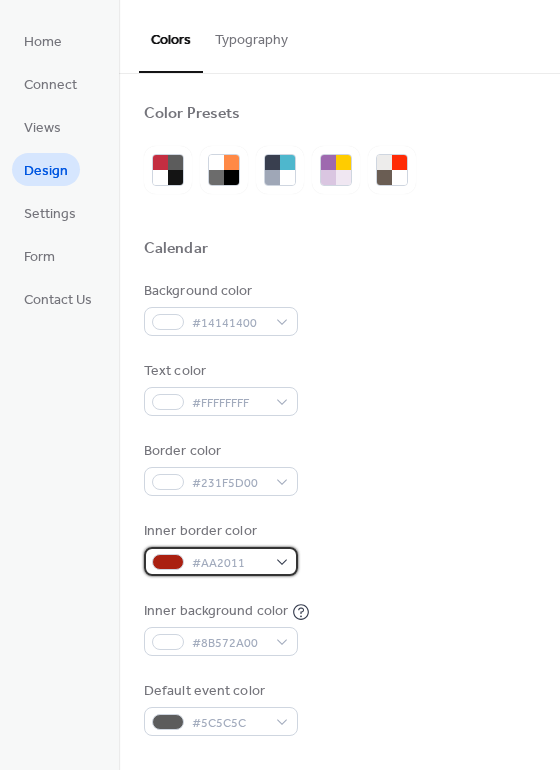 click on "#AA2011" at bounding box center (229, 563) 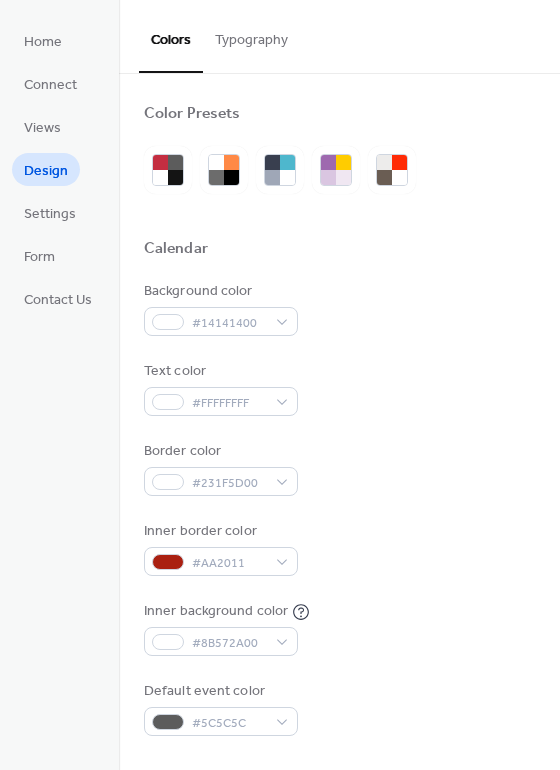 click on "Border color #231F5D00" at bounding box center [339, 468] 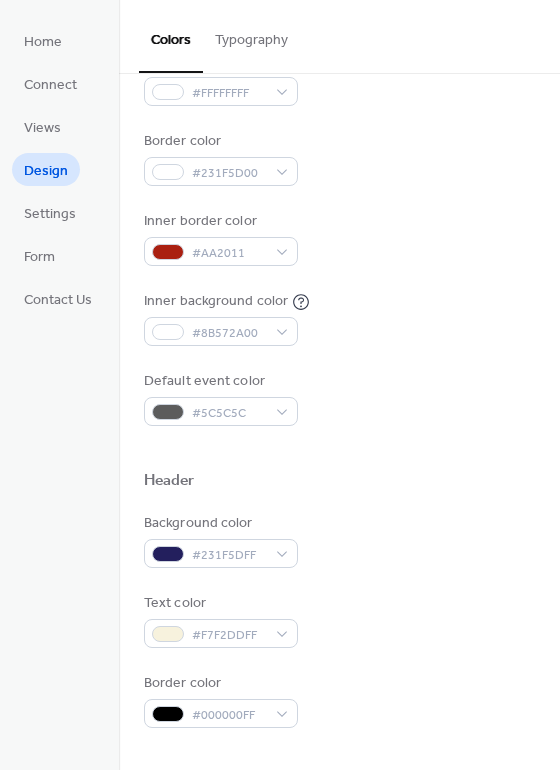 scroll, scrollTop: 338, scrollLeft: 0, axis: vertical 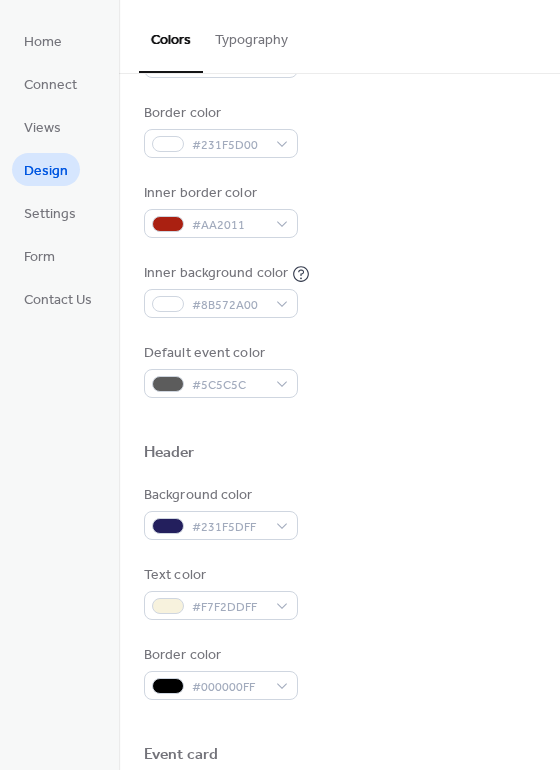 click on "Inner border color" at bounding box center [219, 193] 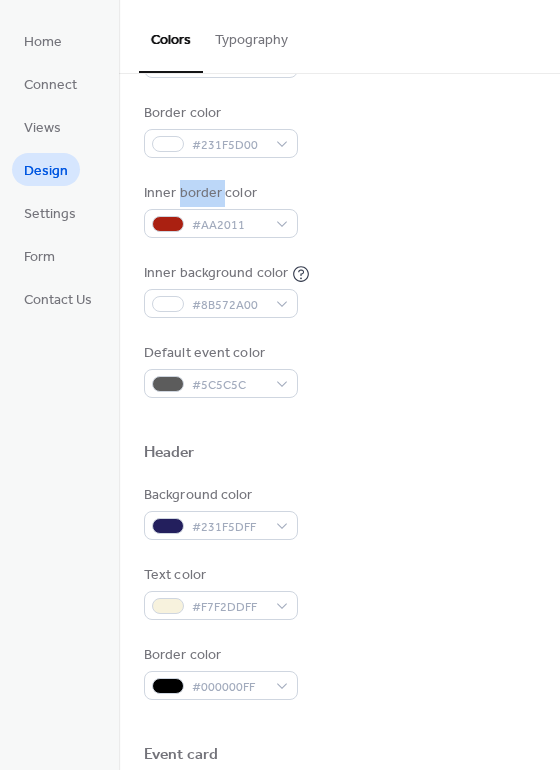 click on "Inner border color" at bounding box center (219, 193) 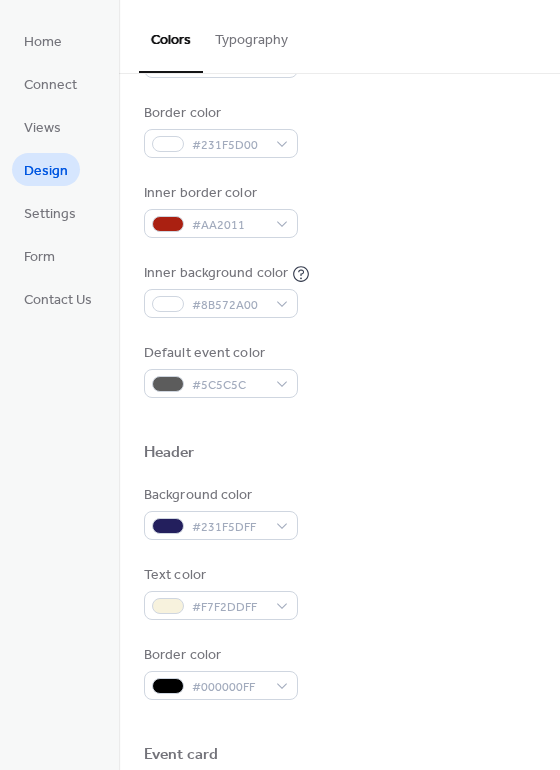 click on "Inner border color" at bounding box center (219, 193) 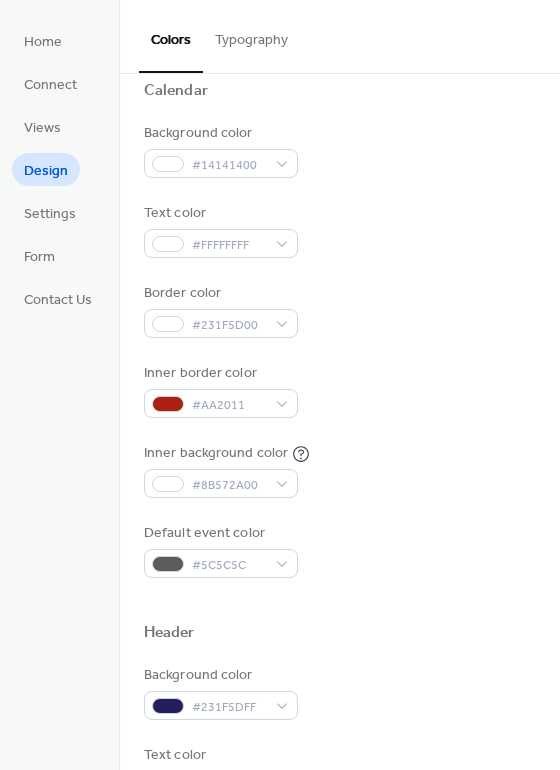 scroll, scrollTop: 135, scrollLeft: 0, axis: vertical 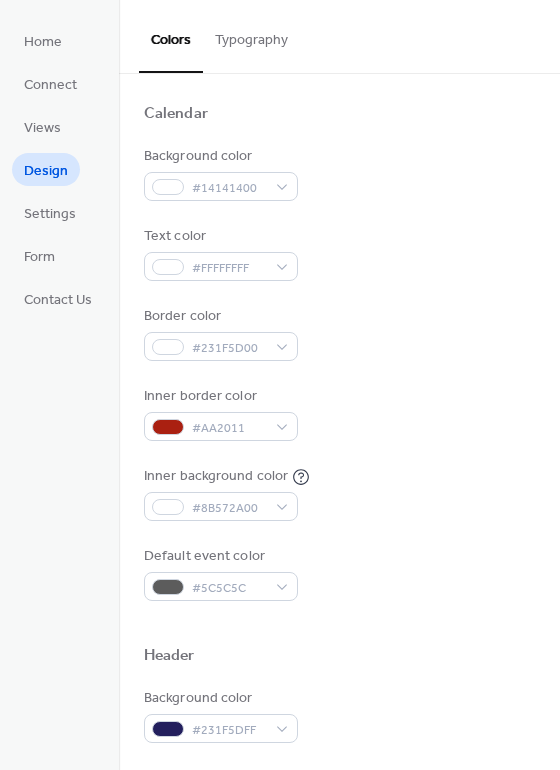 click on "Background color" at bounding box center [219, 156] 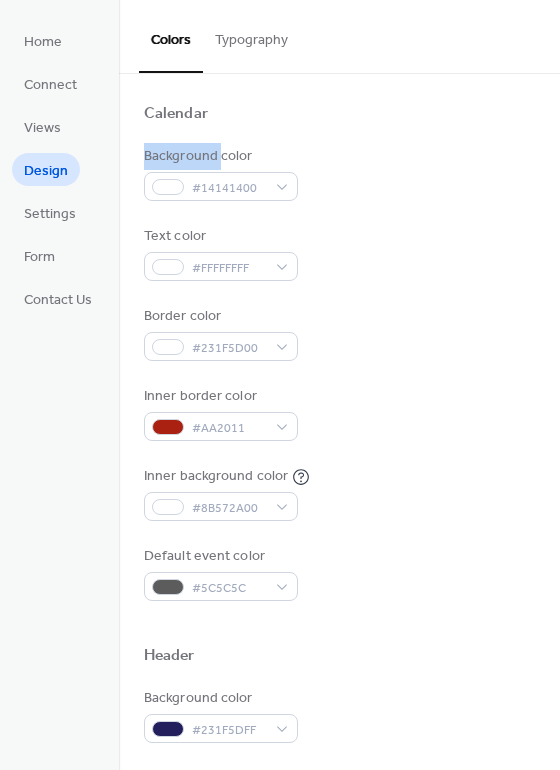 click on "Background color" at bounding box center (219, 156) 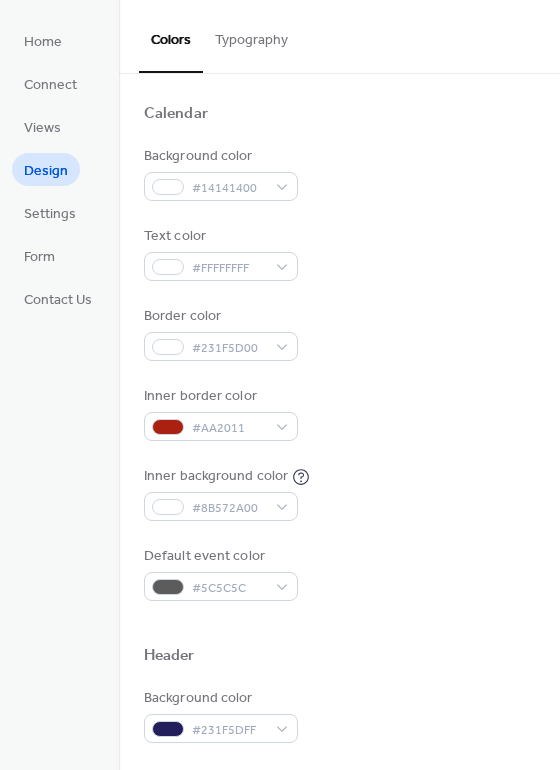 click on "Background color" at bounding box center (219, 156) 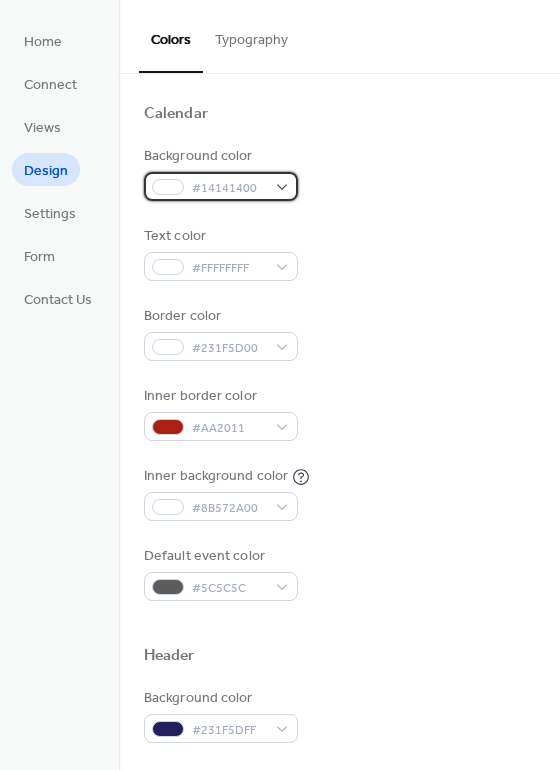 click on "#14141400" at bounding box center (229, 188) 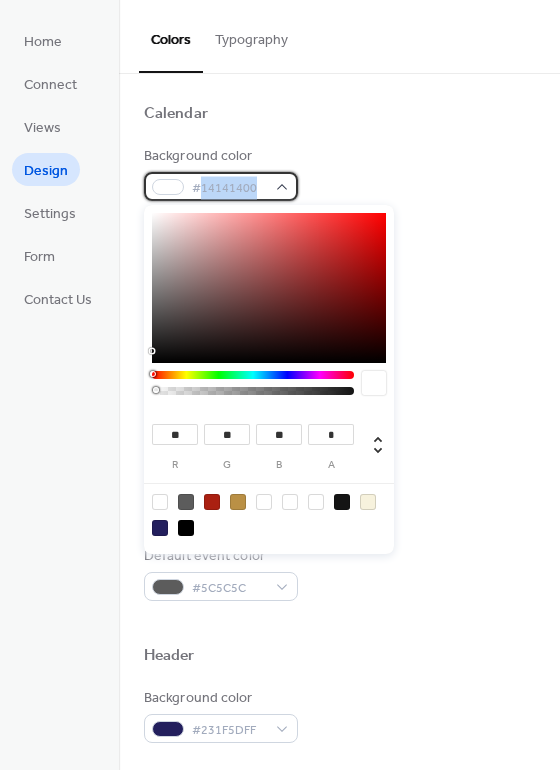 click on "#14141400" at bounding box center [229, 188] 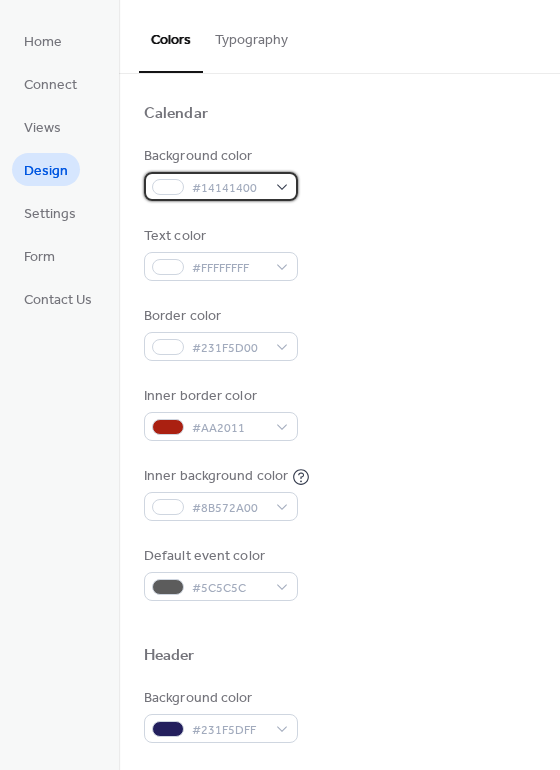 click on "#14141400" at bounding box center (229, 188) 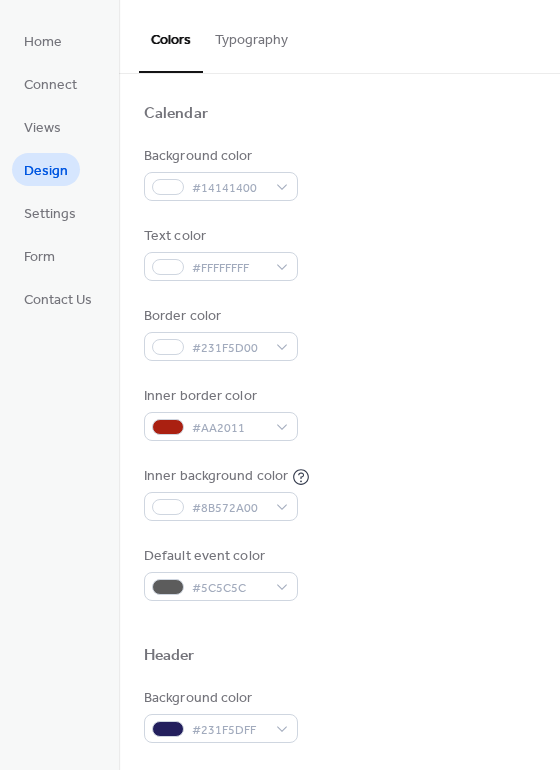 click on "Text color" at bounding box center (219, 236) 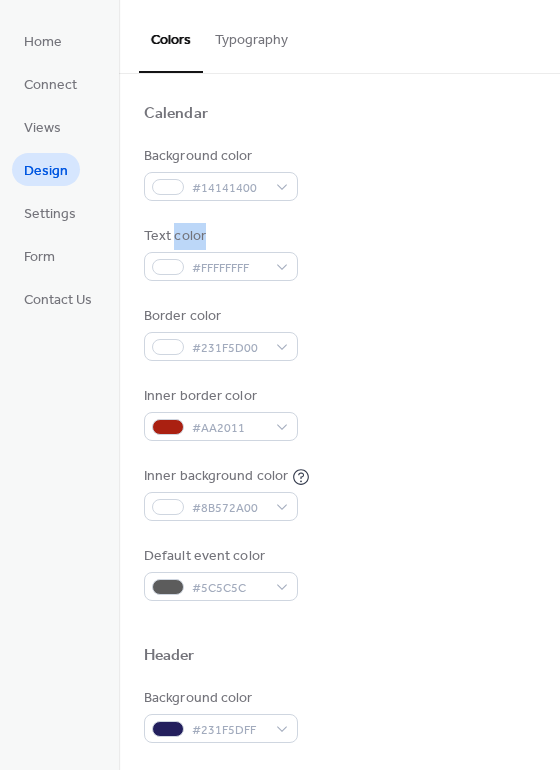 click on "Text color" at bounding box center [219, 236] 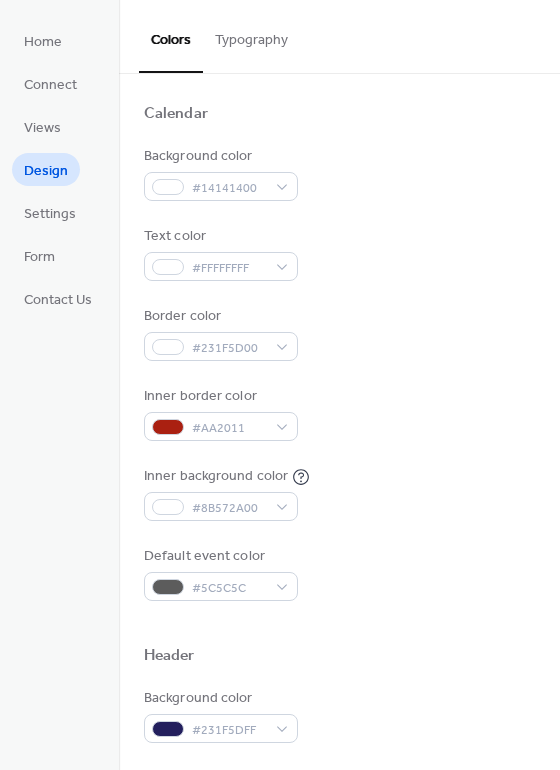 click on "Text color" at bounding box center (219, 236) 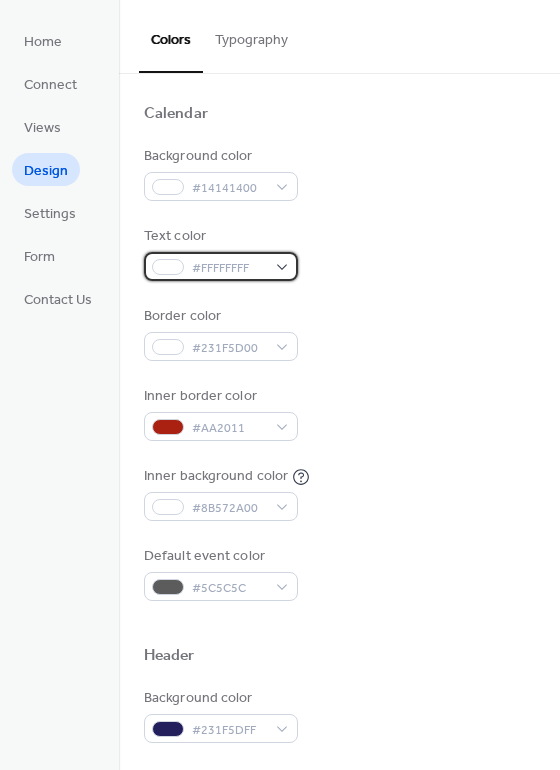 click on "#FFFFFFFF" at bounding box center (221, 266) 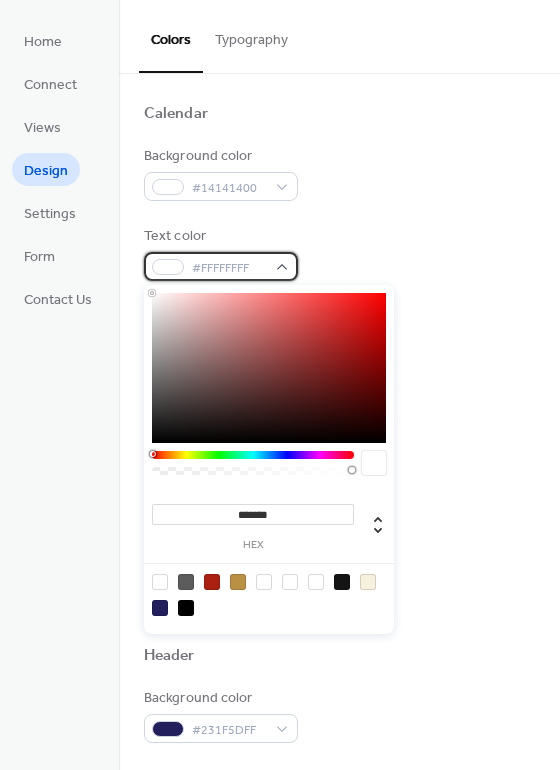 click on "#FFFFFFFF" at bounding box center [221, 266] 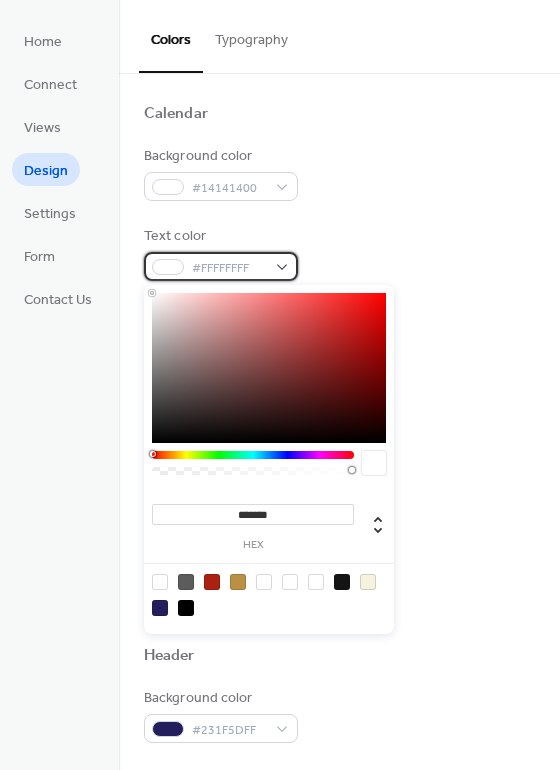 click on "#FFFFFFFF" at bounding box center (229, 268) 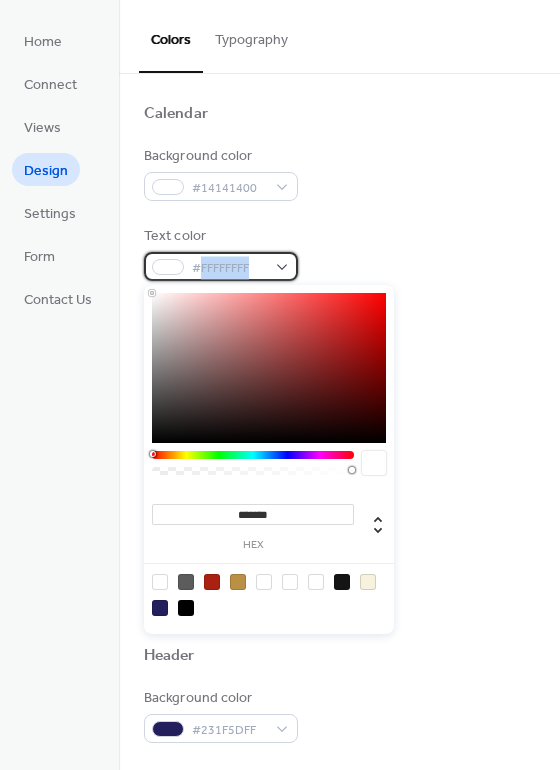 click on "#FFFFFFFF" at bounding box center (229, 268) 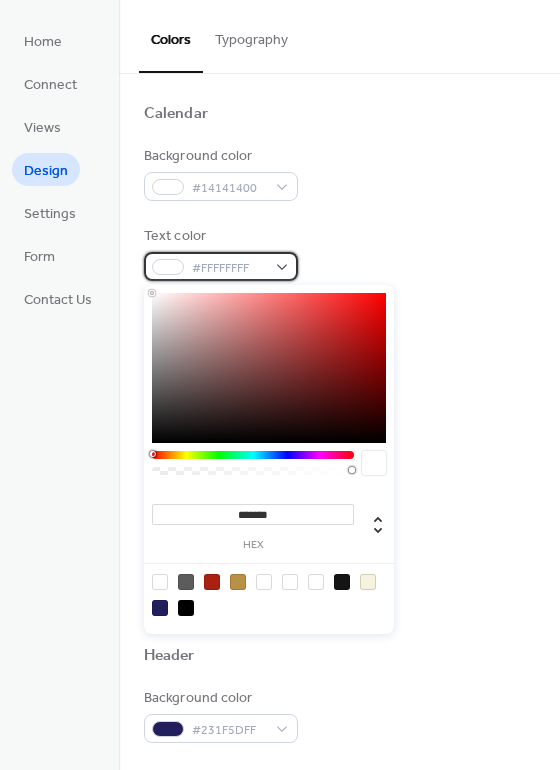 click on "#FFFFFFFF" at bounding box center [229, 268] 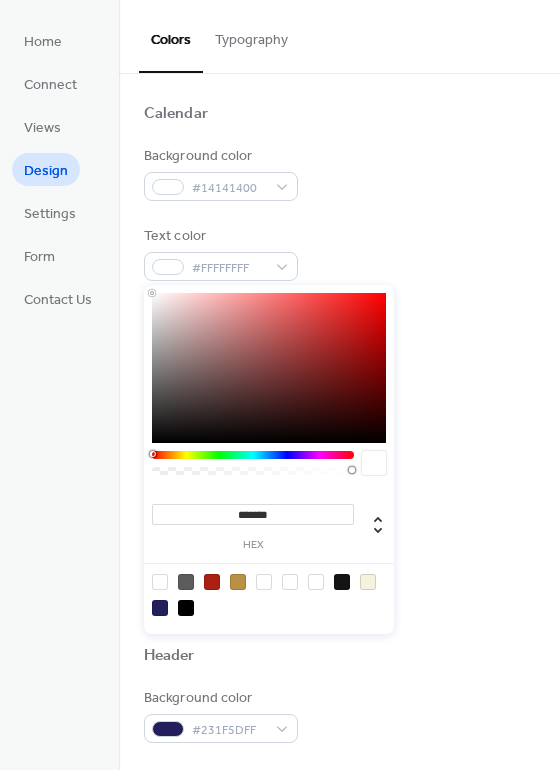 click on "Background color #14141400 Text color #FFFFFFFF Border color #231F5D00 Inner border color #AA2011 Inner background color #8B572A00 Default event color #5C5C5C" at bounding box center (339, 373) 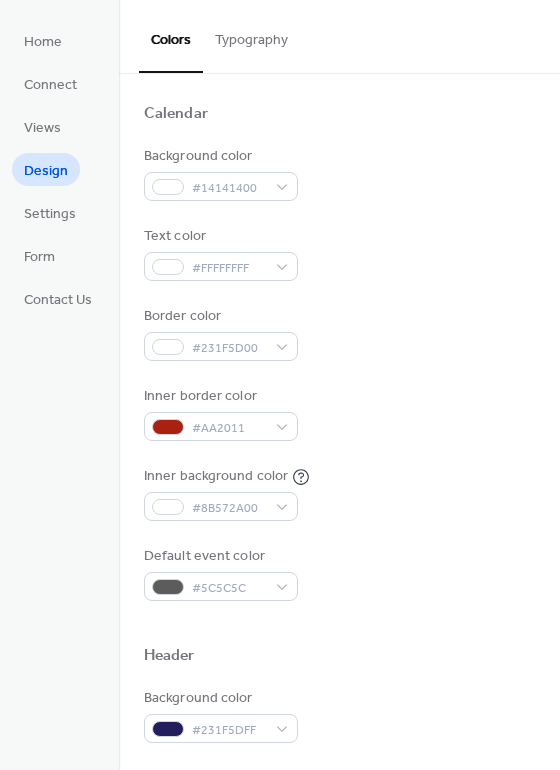 click on "Border color" at bounding box center [219, 316] 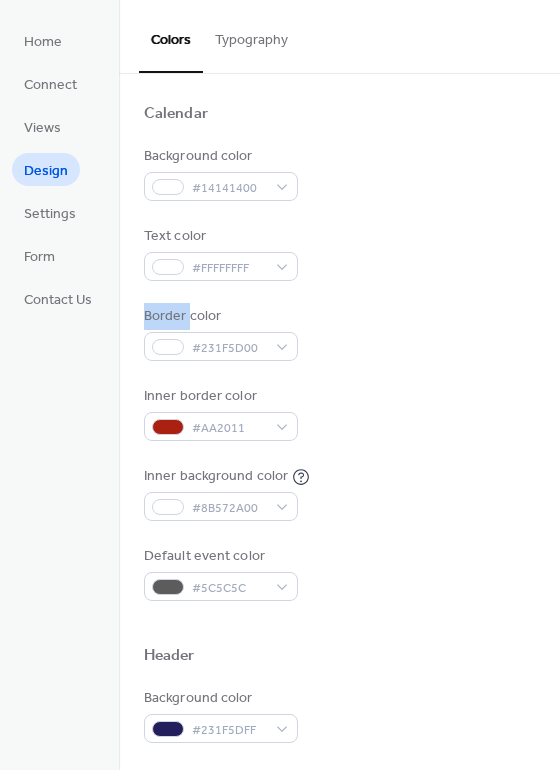 click on "Border color" at bounding box center (219, 316) 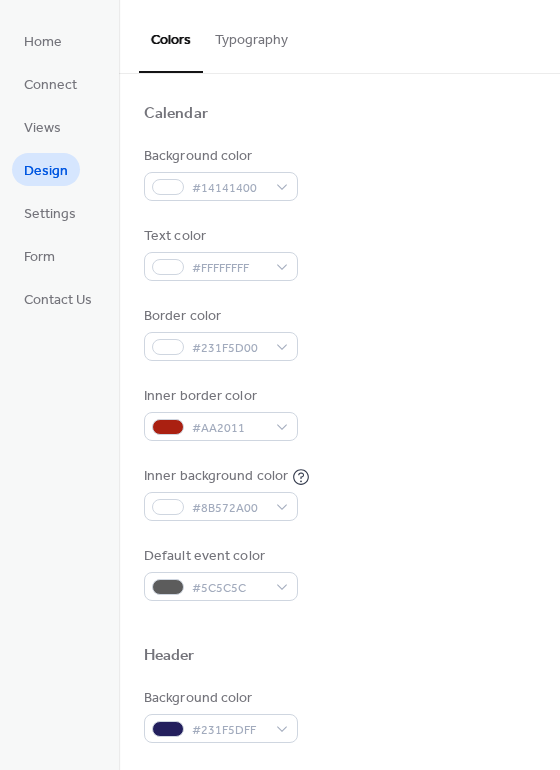 click on "Border color" at bounding box center [219, 316] 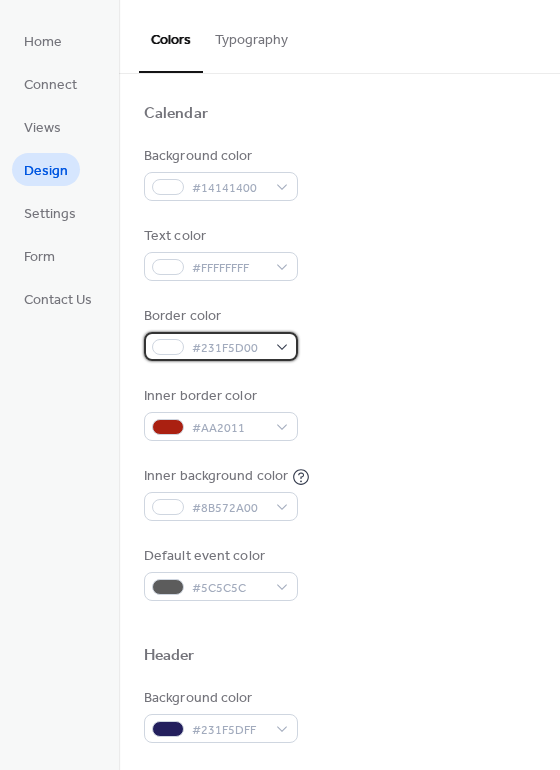 click on "#231F5D00" at bounding box center (229, 348) 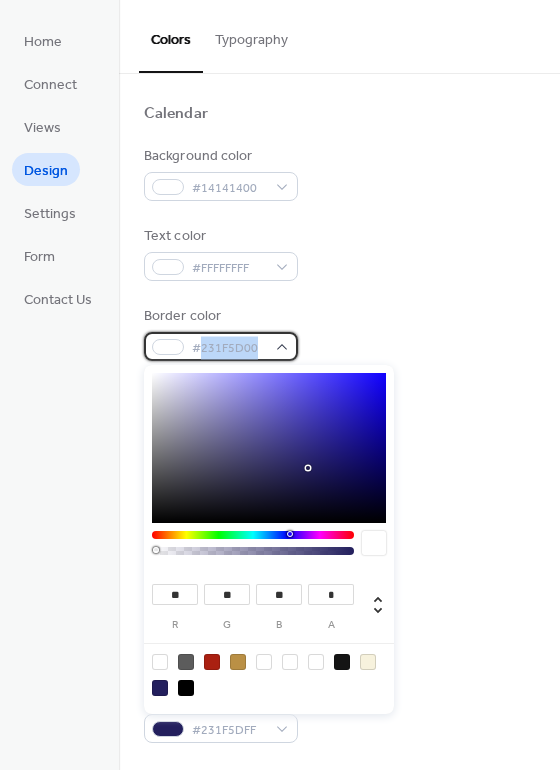 click on "#231F5D00" at bounding box center [229, 348] 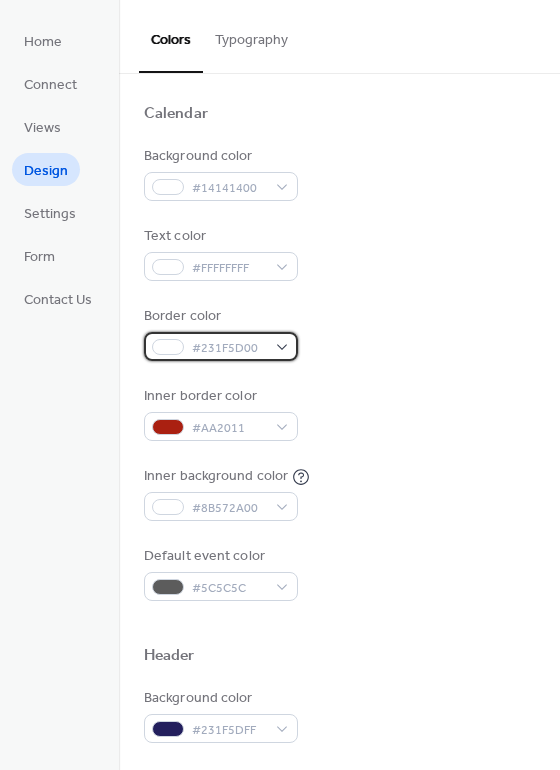 click on "#231F5D00" at bounding box center (229, 348) 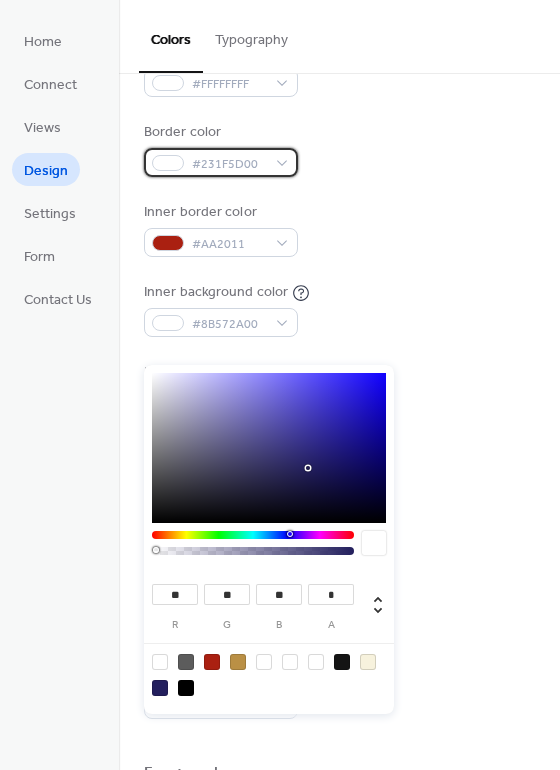 scroll, scrollTop: 338, scrollLeft: 0, axis: vertical 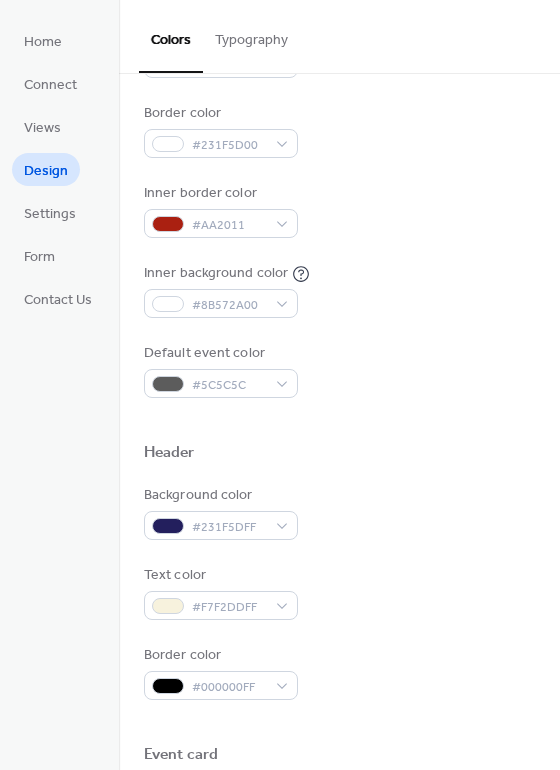 click on "Inner border color #AA2011" at bounding box center (339, 210) 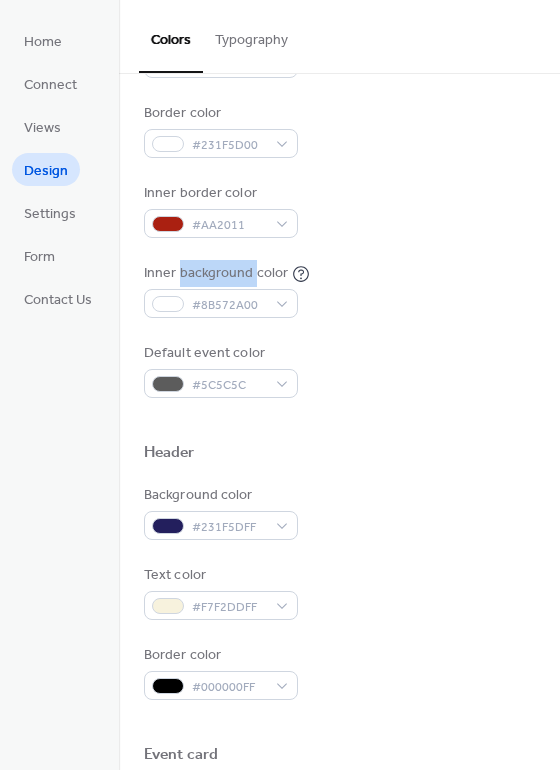 click on "Inner background color" at bounding box center (216, 273) 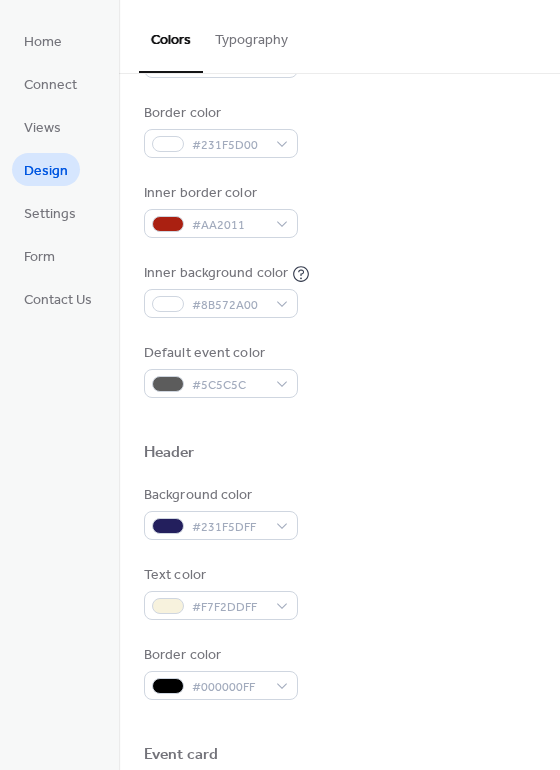 click on "Inner background color" at bounding box center [216, 273] 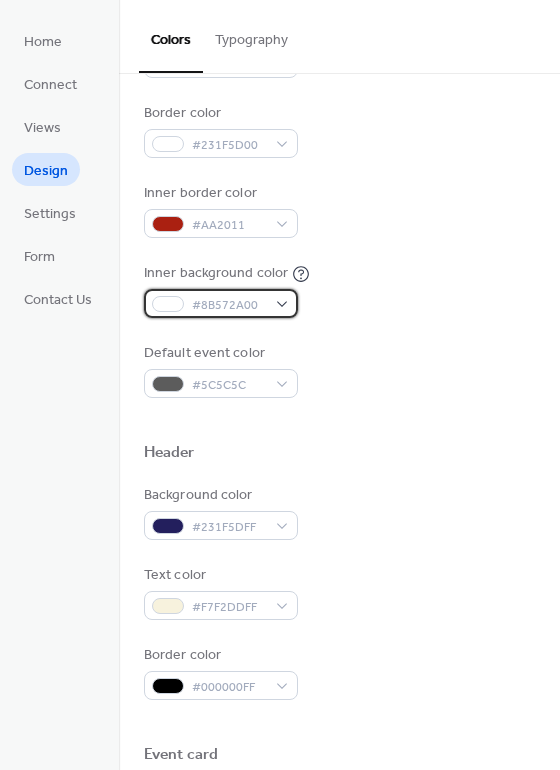 click on "#8B572A00" at bounding box center [229, 305] 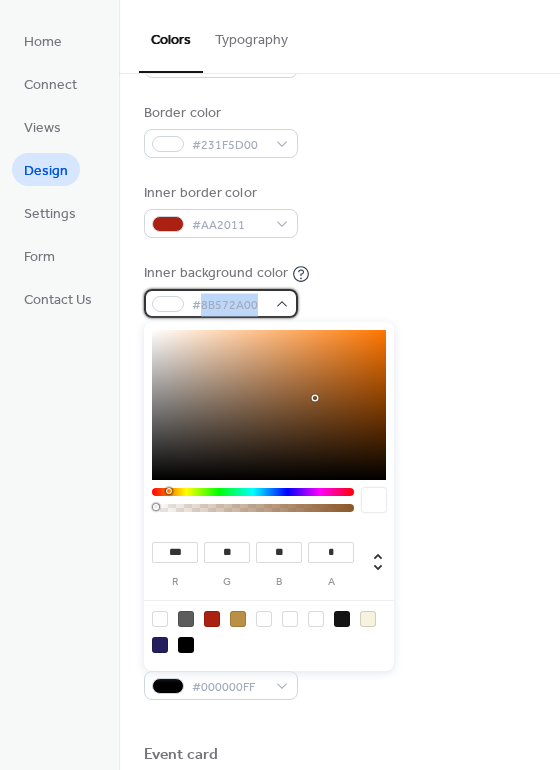click on "#8B572A00" at bounding box center (229, 305) 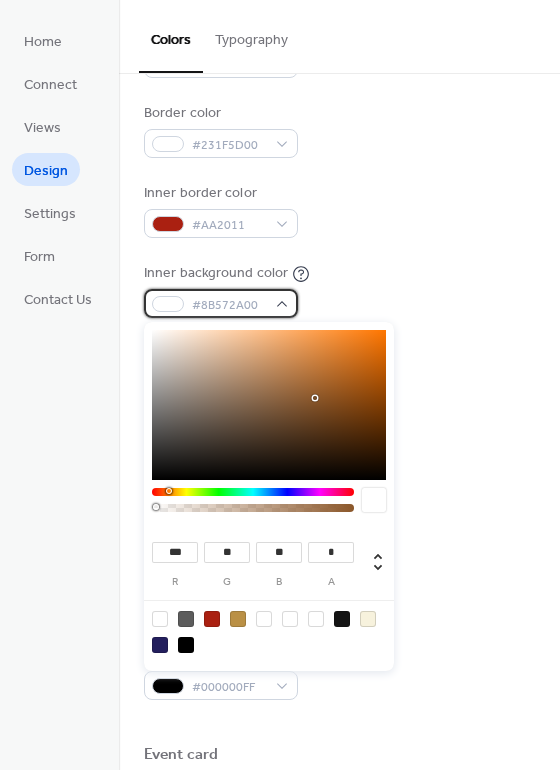 click on "#8B572A00" at bounding box center (229, 305) 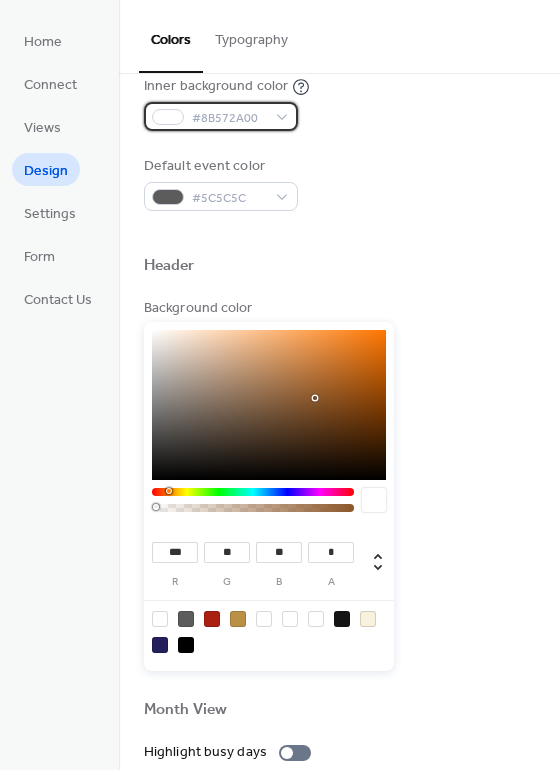 scroll, scrollTop: 540, scrollLeft: 0, axis: vertical 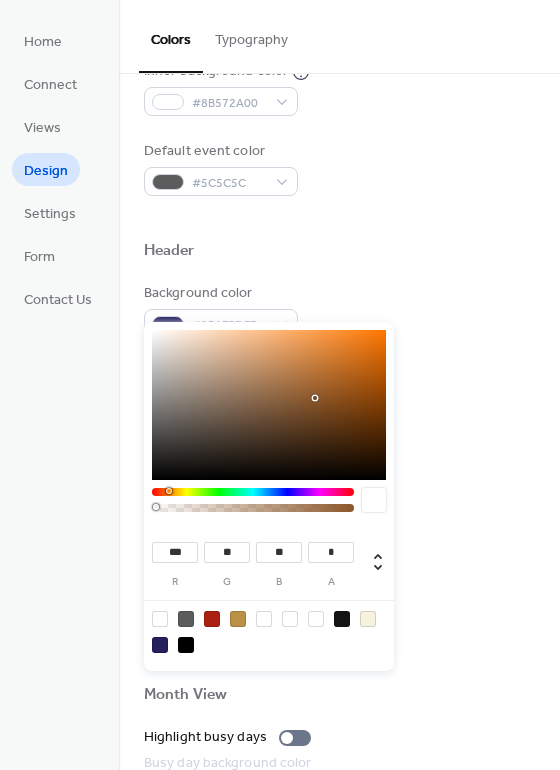 click on "Default event color" at bounding box center [219, 151] 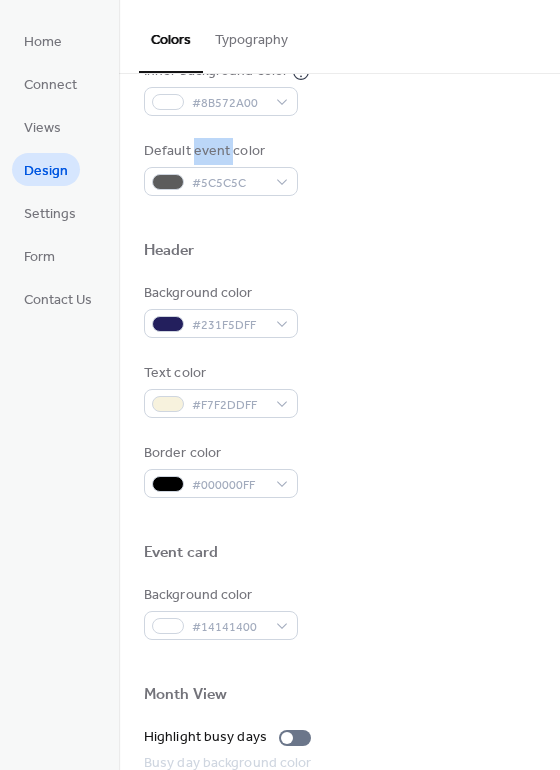 click on "Default event color" at bounding box center [219, 151] 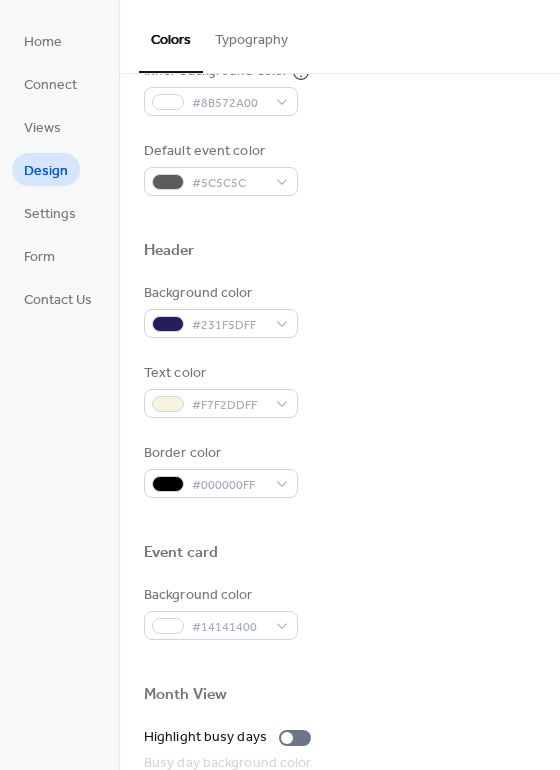 click on "Default event color" at bounding box center [219, 151] 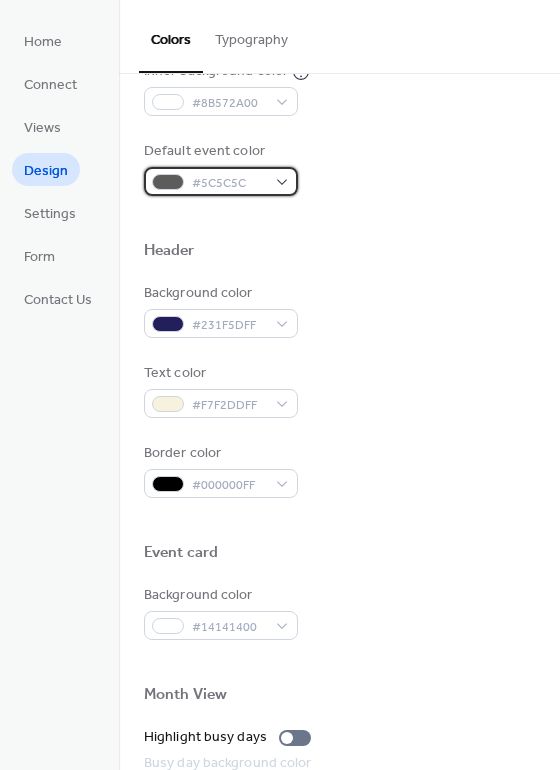 click on "#5C5C5C" at bounding box center [229, 183] 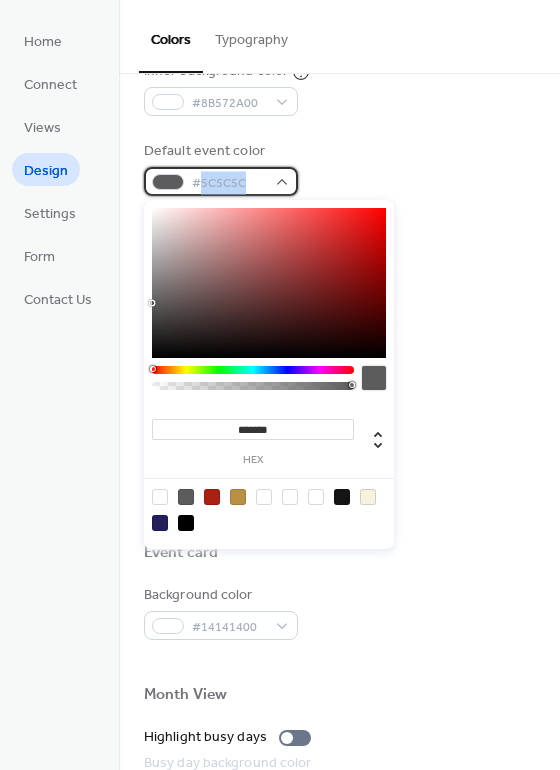 click on "#5C5C5C" at bounding box center [229, 183] 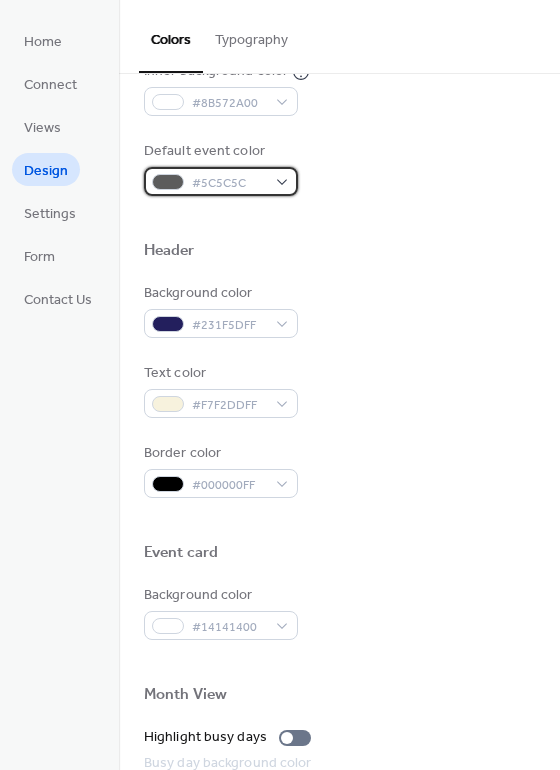 click on "#5C5C5C" at bounding box center [229, 183] 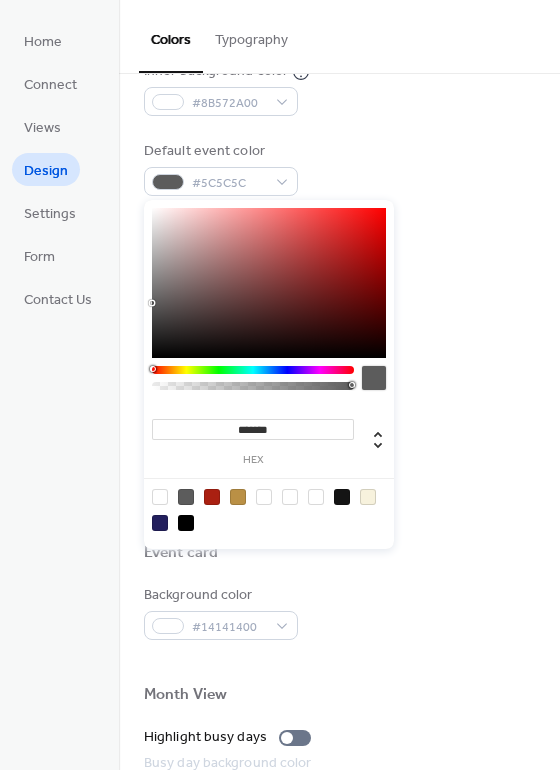 click on "Default event color #5C5C5C" at bounding box center [339, 168] 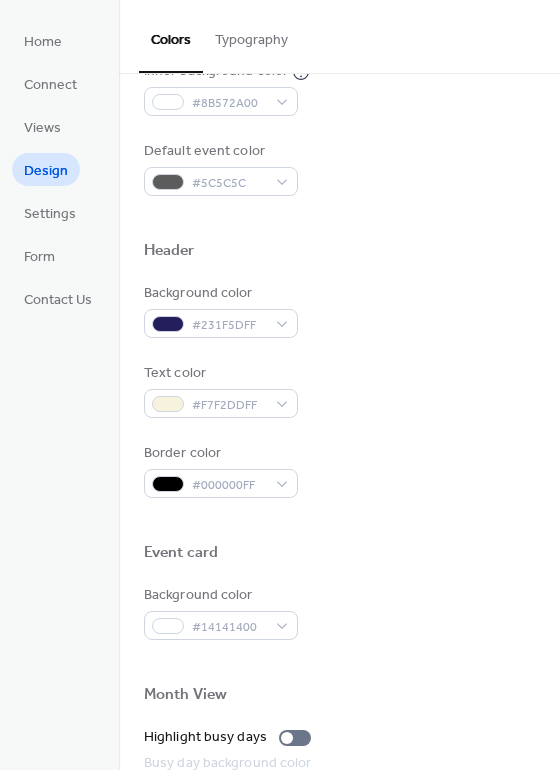 click on "Header" at bounding box center [169, 251] 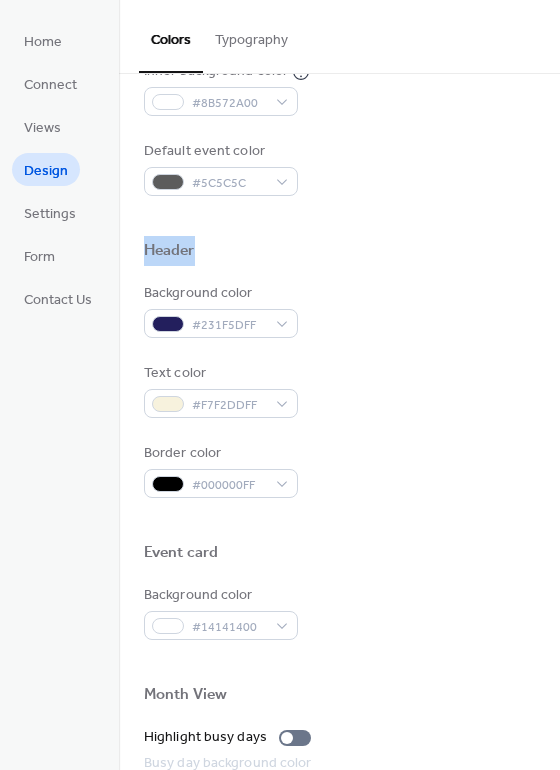 click on "Header" at bounding box center [169, 251] 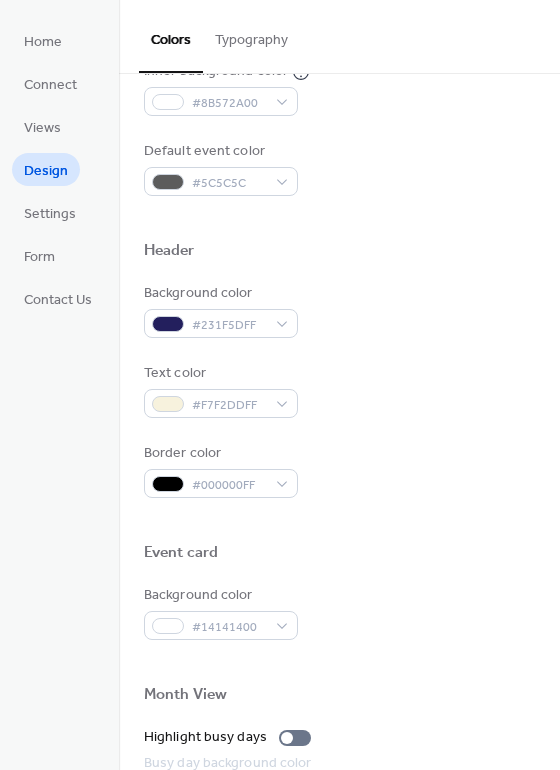 click on "Background color" at bounding box center (219, 293) 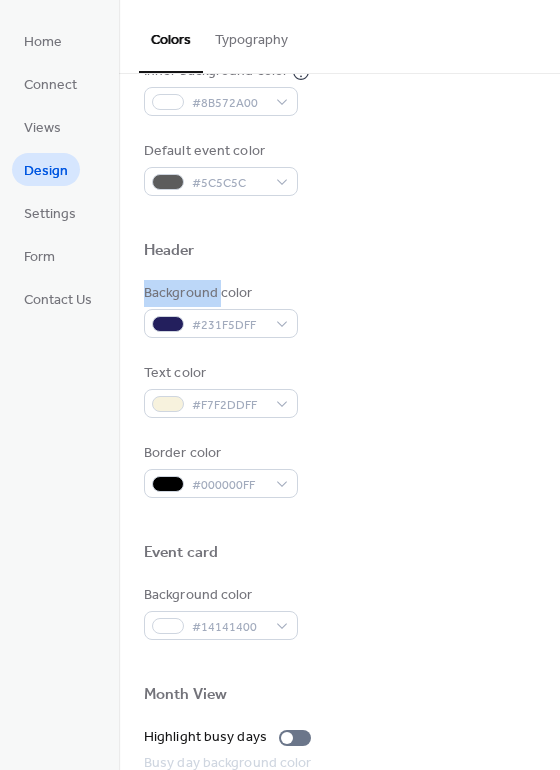 click on "Background color" at bounding box center [219, 293] 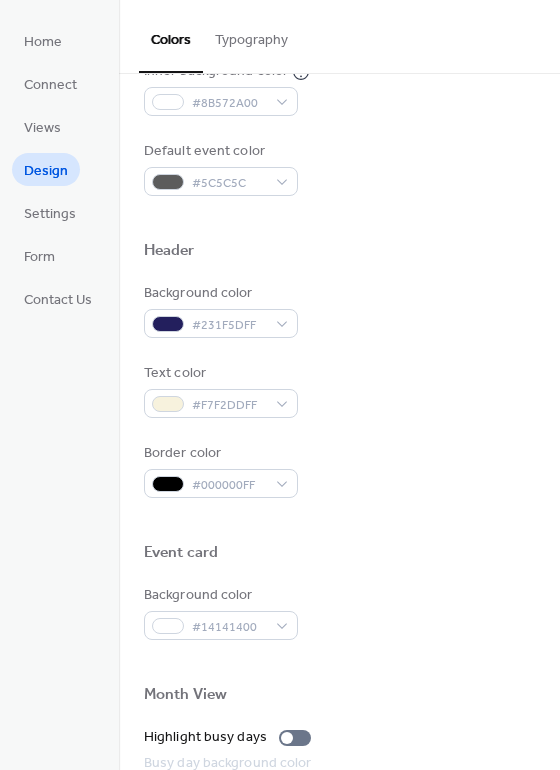 click on "Background color" at bounding box center [219, 293] 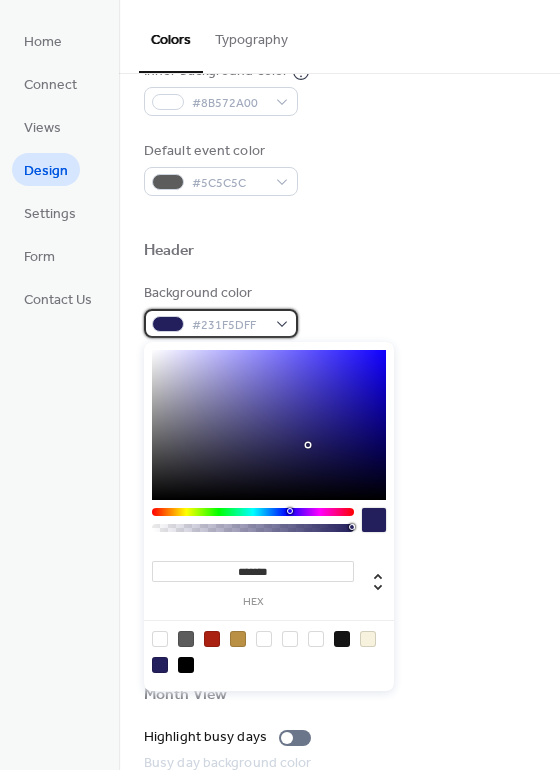click on "#231F5DFF" at bounding box center (229, 325) 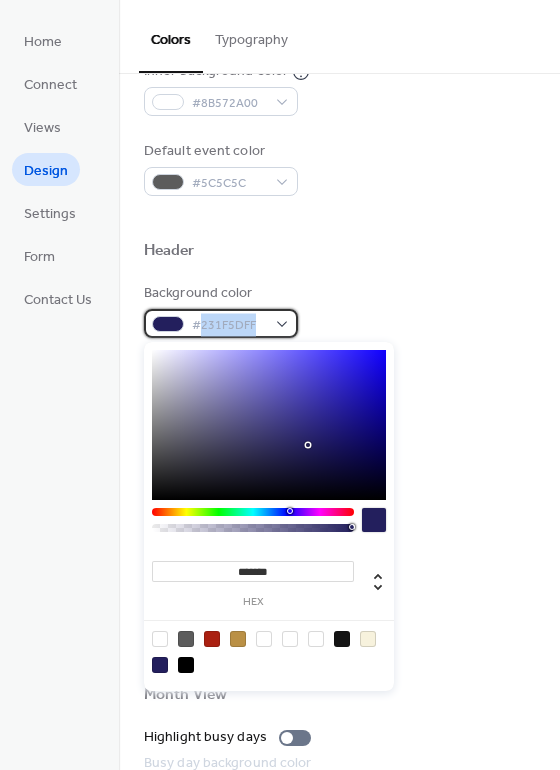 click on "#231F5DFF" at bounding box center [229, 325] 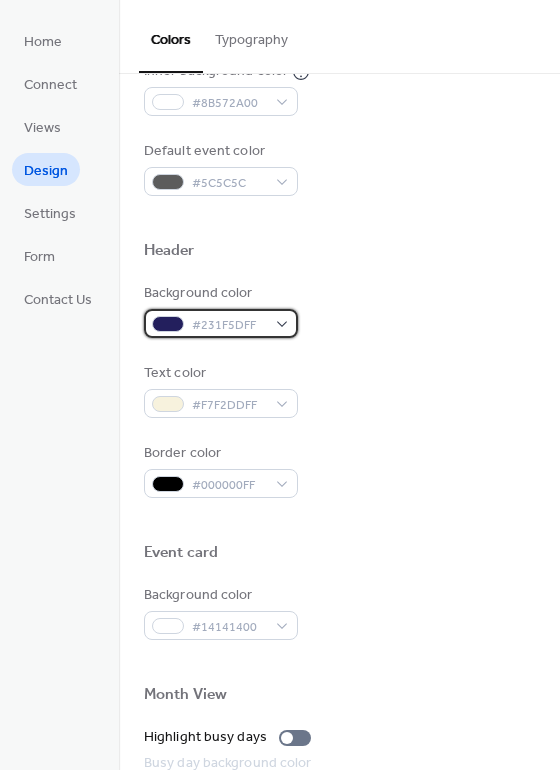 click on "#231F5DFF" at bounding box center [229, 325] 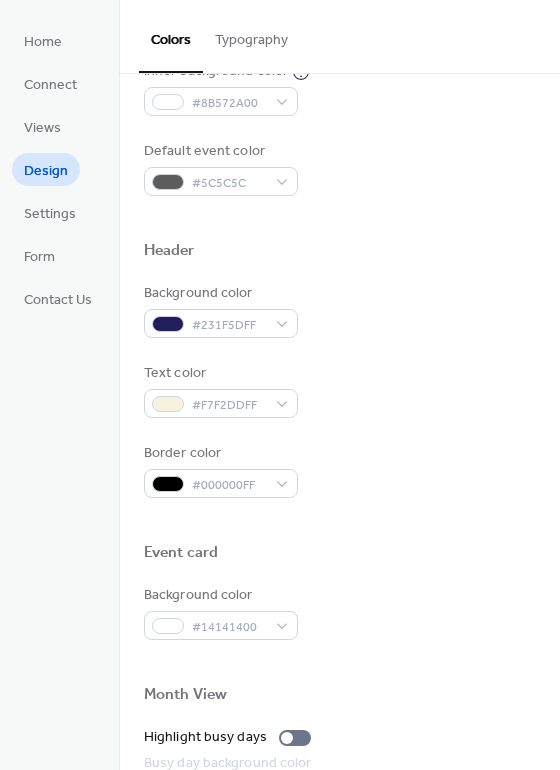 click on "Background color #231F5DFF" at bounding box center (339, 310) 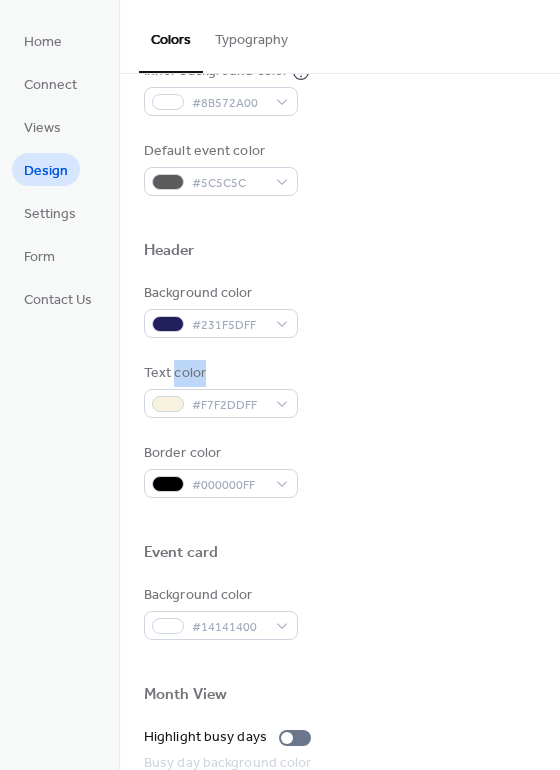 click on "Text color" at bounding box center [219, 373] 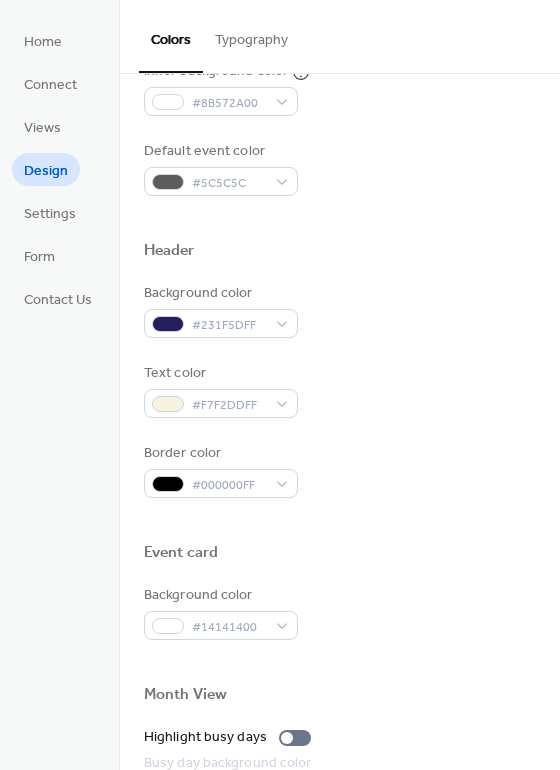 click on "Text color" at bounding box center (219, 373) 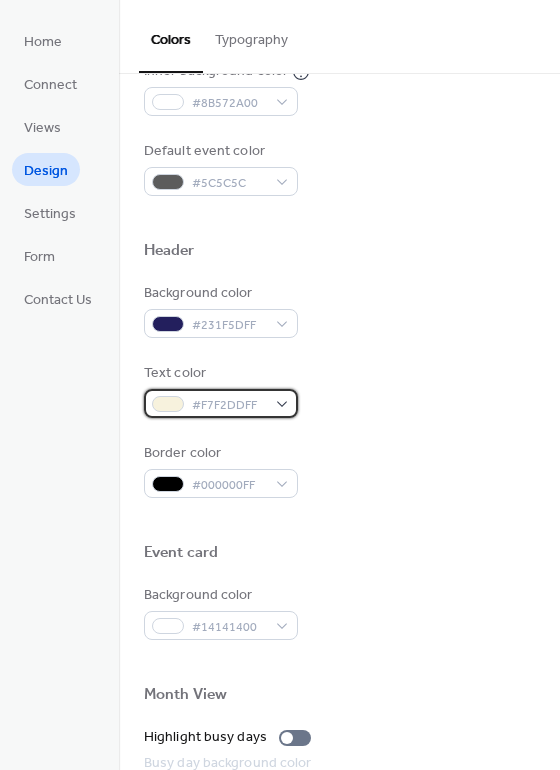 click on "#F7F2DDFF" at bounding box center [229, 405] 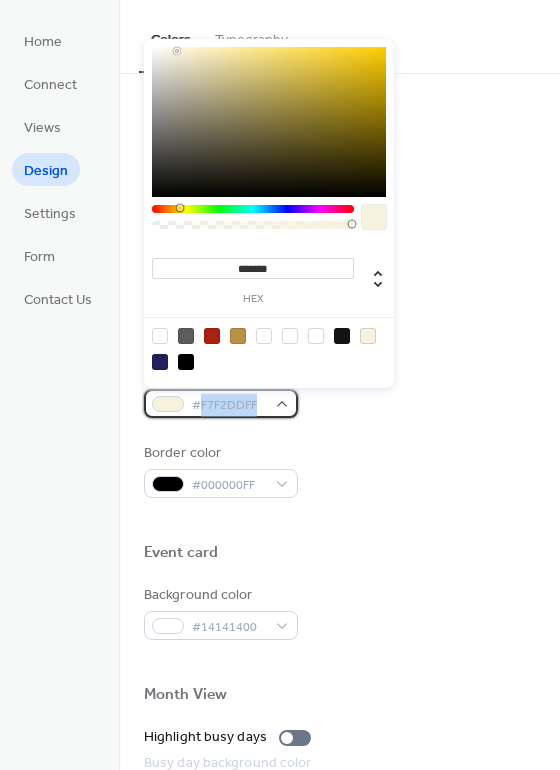 click on "#F7F2DDFF" at bounding box center (229, 405) 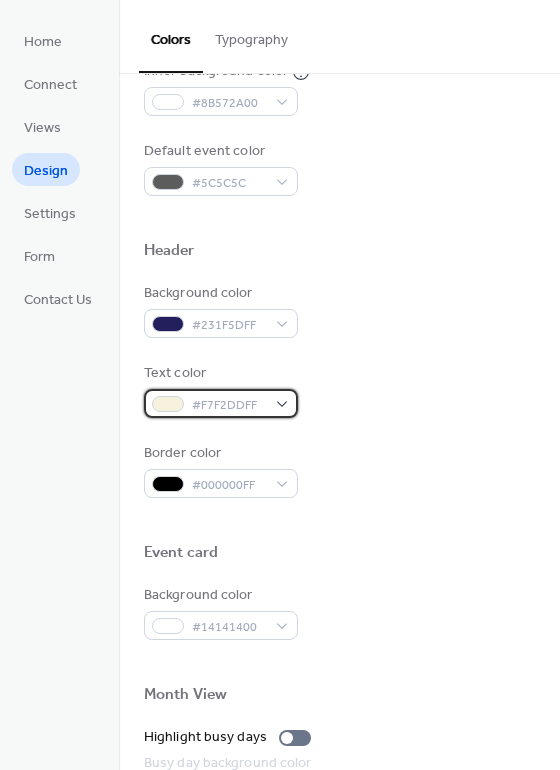 click on "#F7F2DDFF" at bounding box center (229, 405) 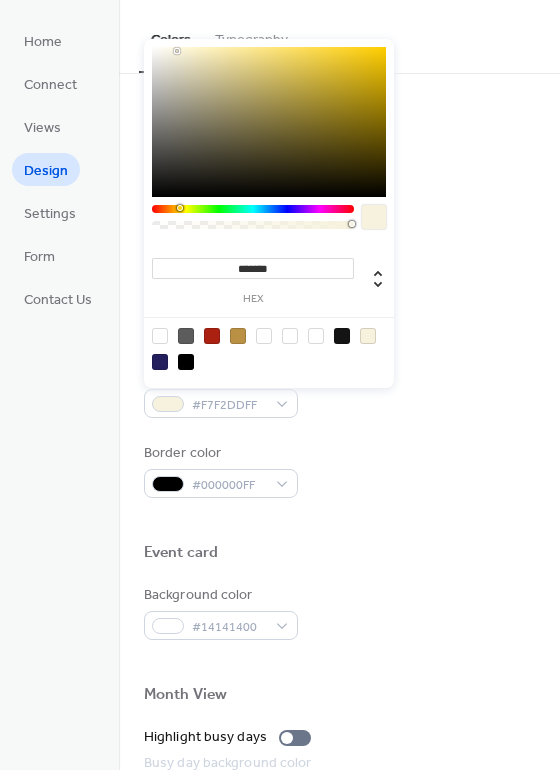 click on "Border color" at bounding box center (219, 453) 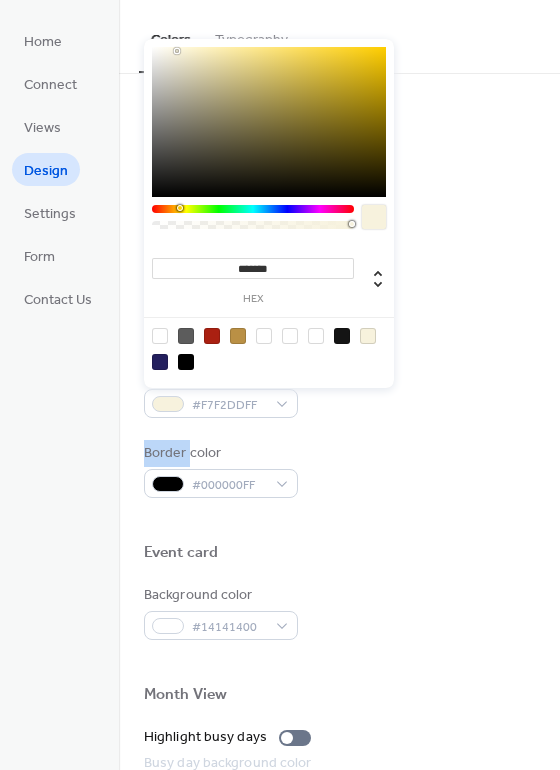 click on "Border color" at bounding box center (219, 453) 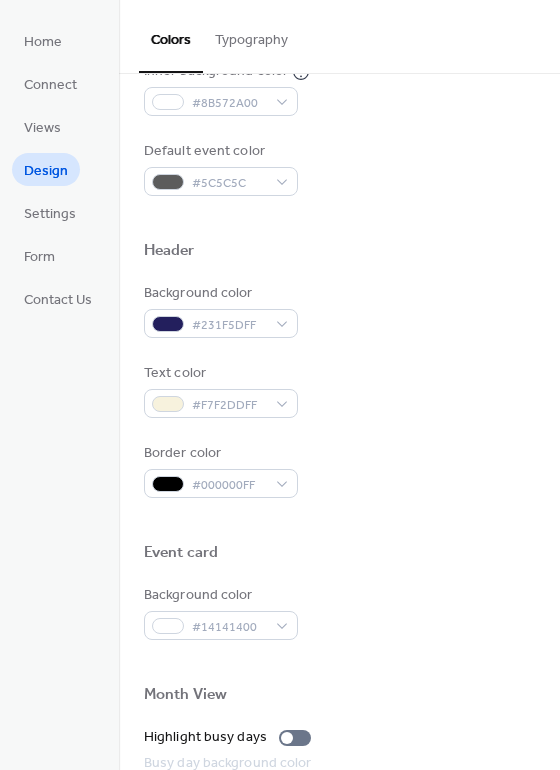 click on "Border color" at bounding box center [219, 453] 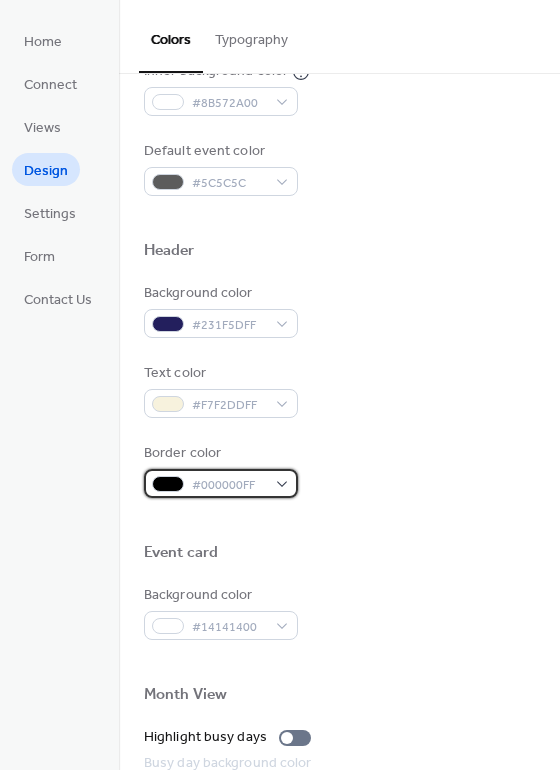 click on "#000000FF" at bounding box center [229, 485] 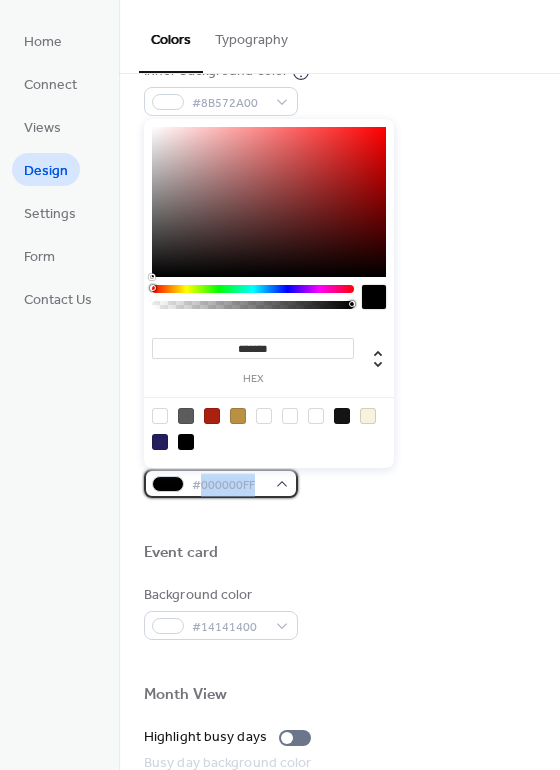click on "#000000FF" at bounding box center [229, 485] 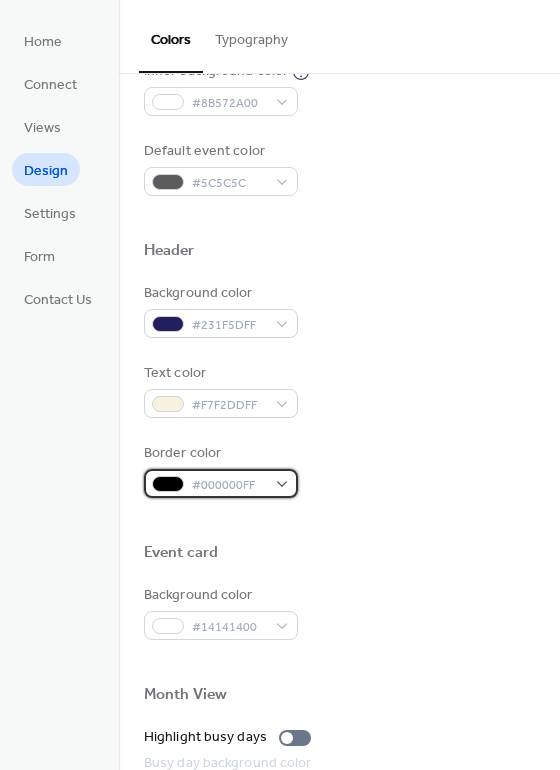 click on "#000000FF" at bounding box center (229, 485) 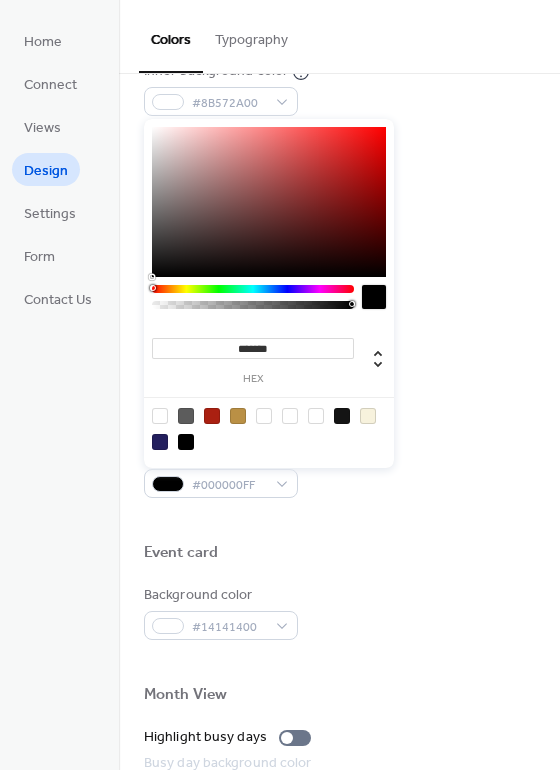 click at bounding box center (339, 520) 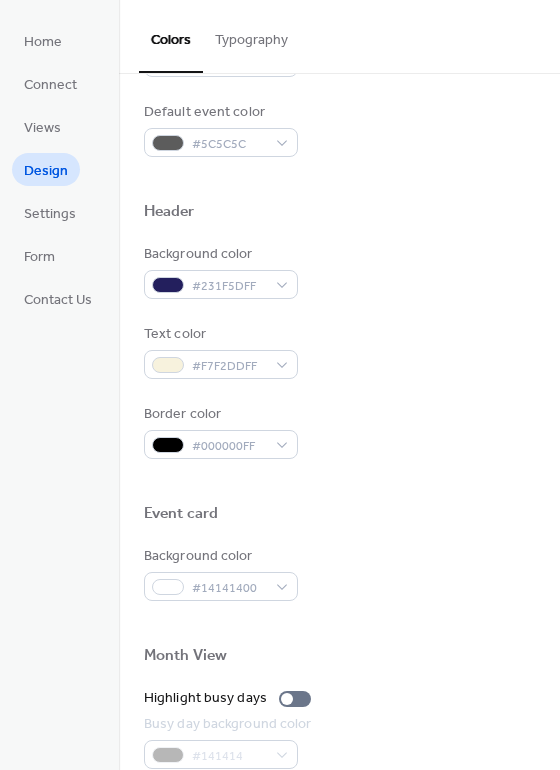 scroll, scrollTop: 608, scrollLeft: 0, axis: vertical 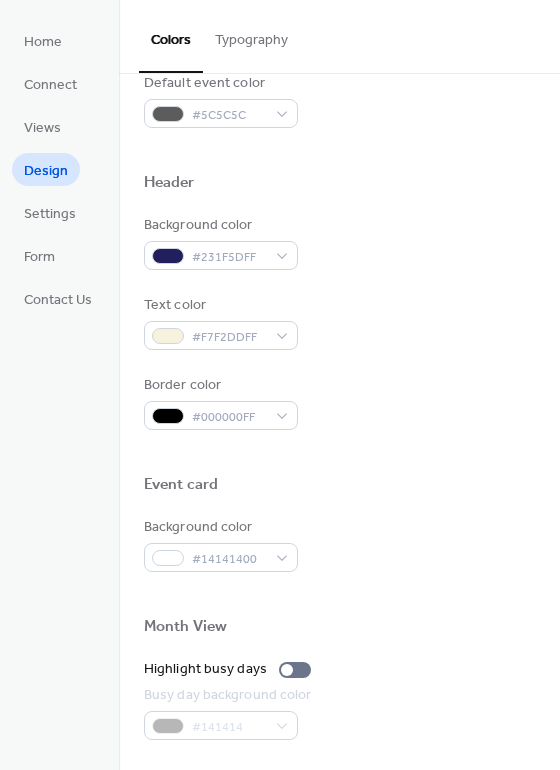 click on "Event card" at bounding box center (181, 485) 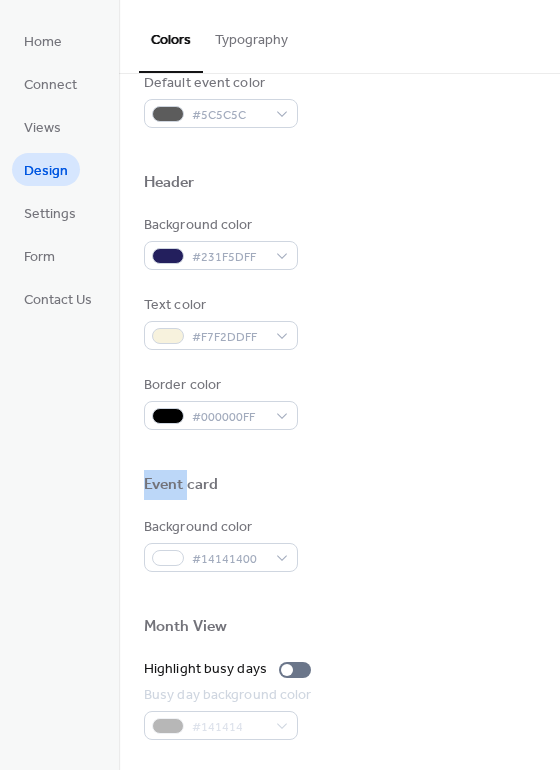 click on "Event card" at bounding box center (181, 485) 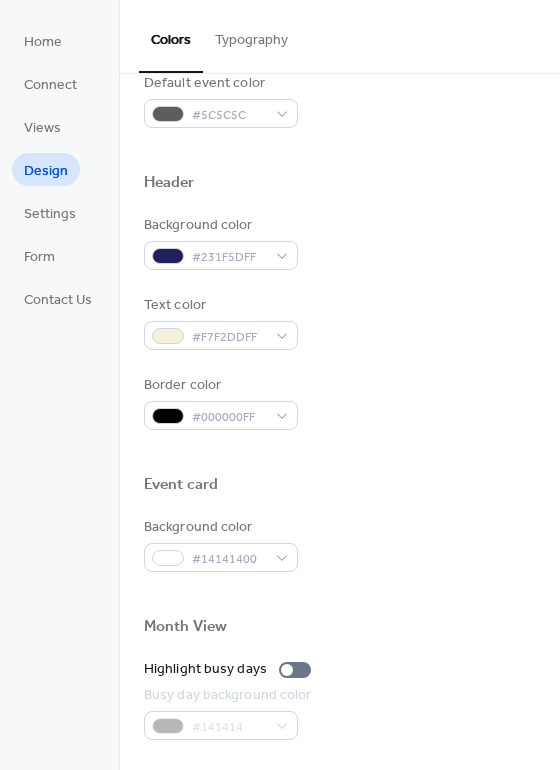 click on "Event card" at bounding box center (181, 485) 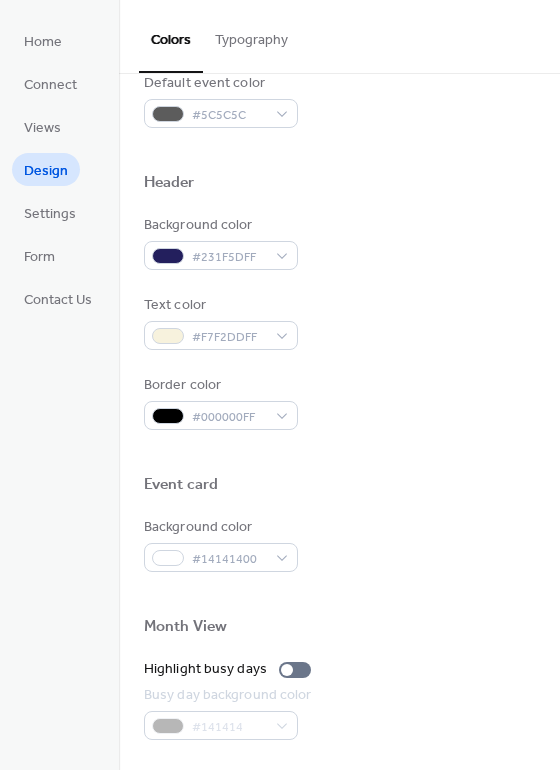 click on "Background color" at bounding box center (219, 527) 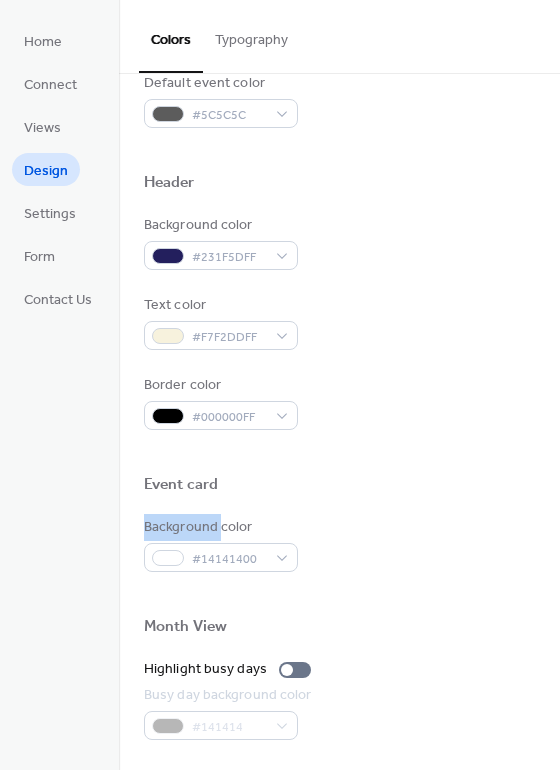 click on "Background color" at bounding box center (219, 527) 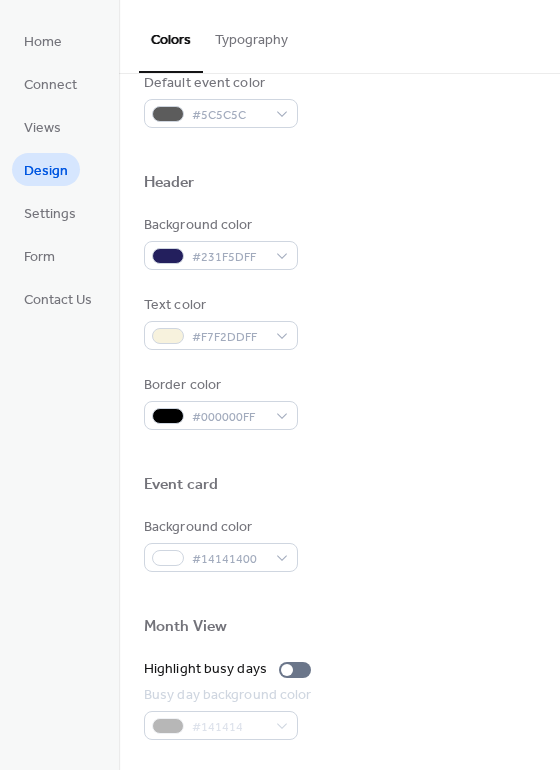 click on "Background color" at bounding box center (219, 527) 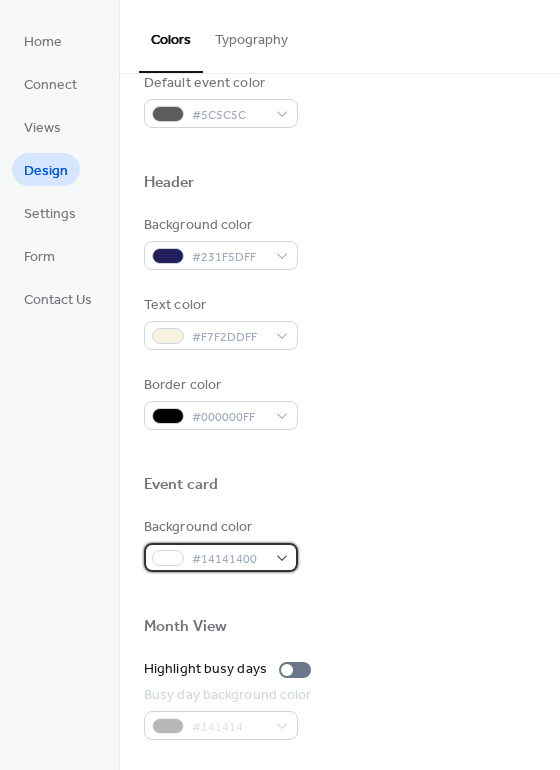 click on "#14141400" at bounding box center (229, 559) 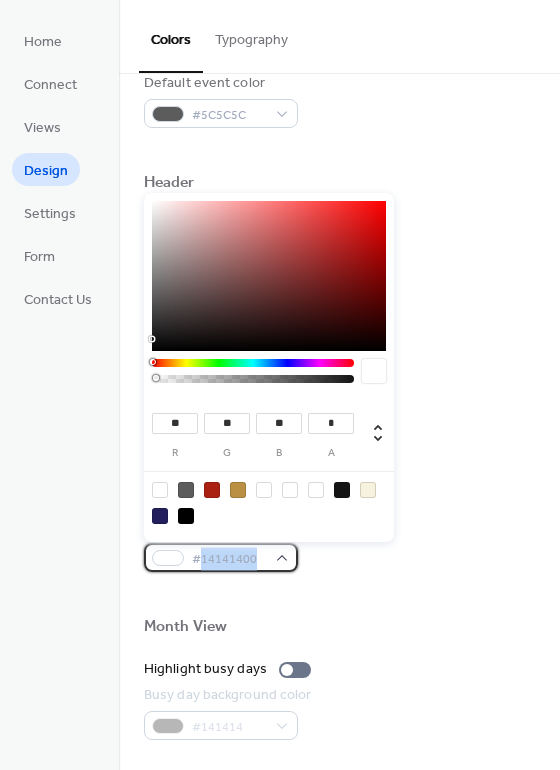 click on "#14141400" at bounding box center (229, 559) 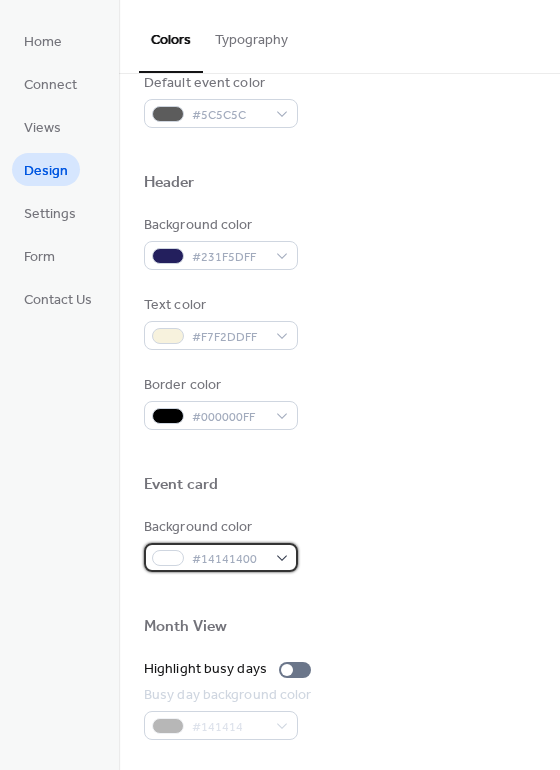 click on "#14141400" at bounding box center [229, 559] 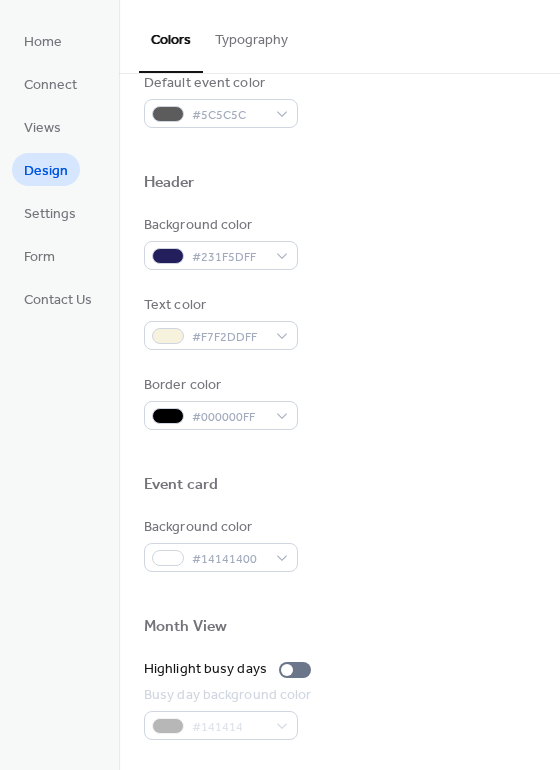 click at bounding box center (339, 594) 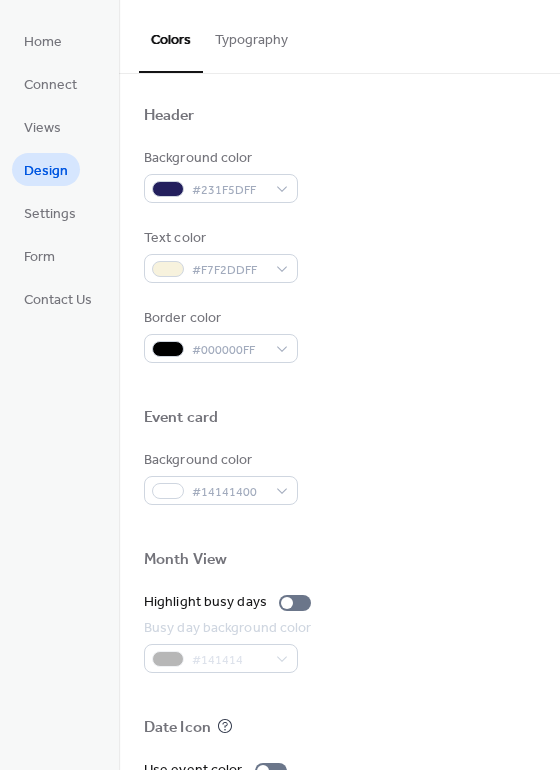 scroll, scrollTop: 743, scrollLeft: 0, axis: vertical 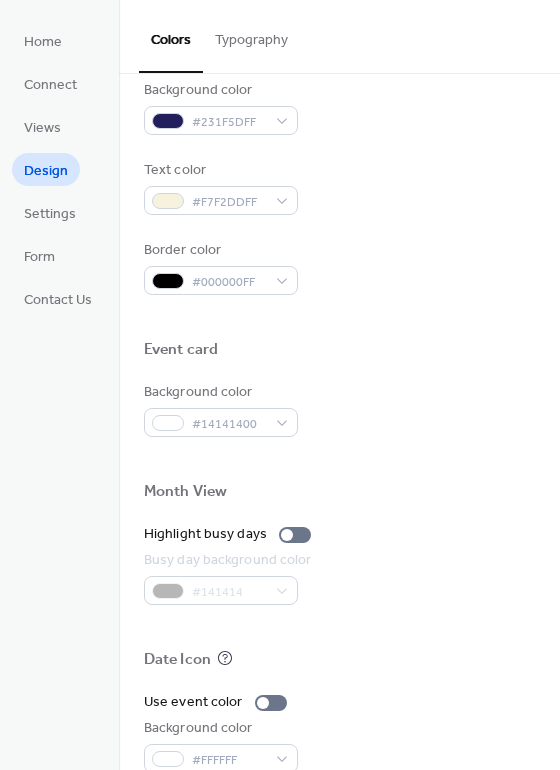 click on "Month View" at bounding box center (185, 492) 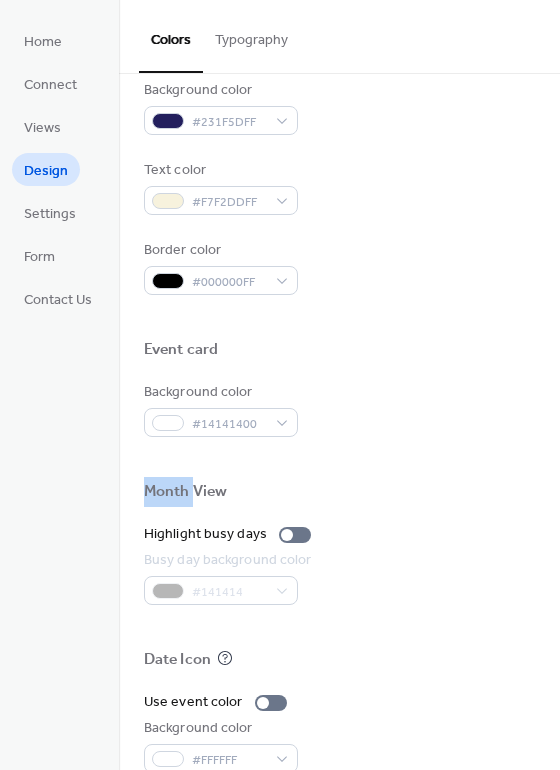 click on "Month View" at bounding box center [185, 492] 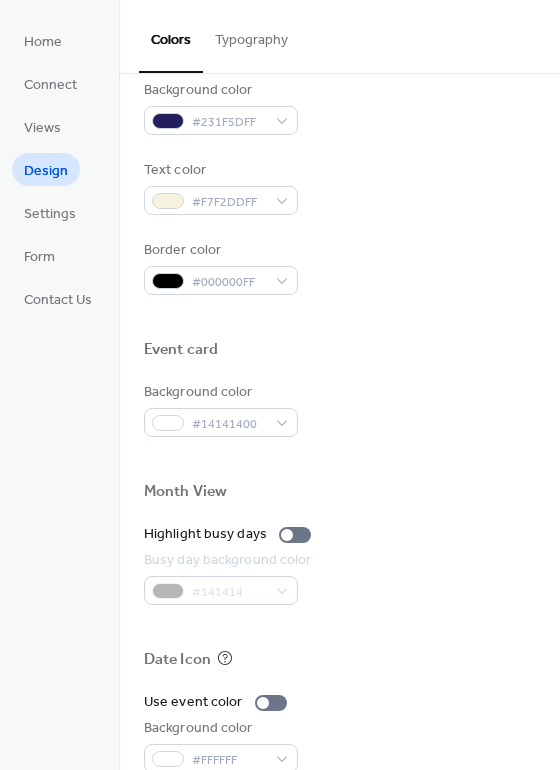 click on "Month View" at bounding box center [185, 492] 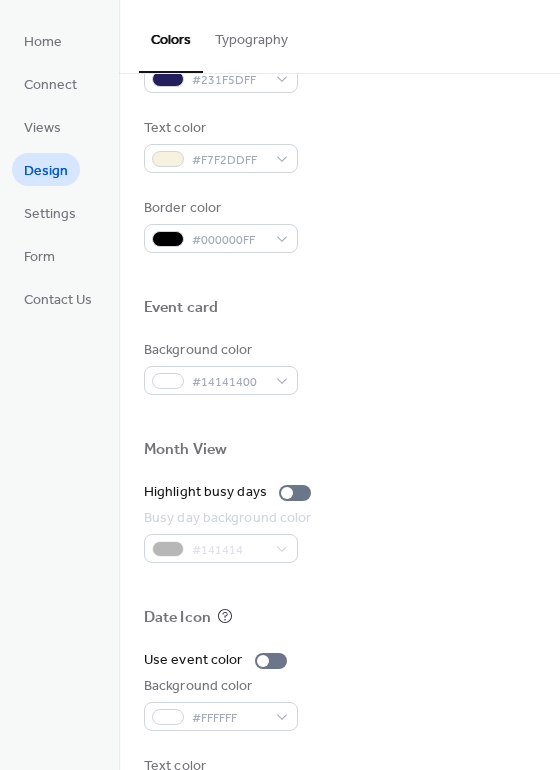 scroll, scrollTop: 810, scrollLeft: 0, axis: vertical 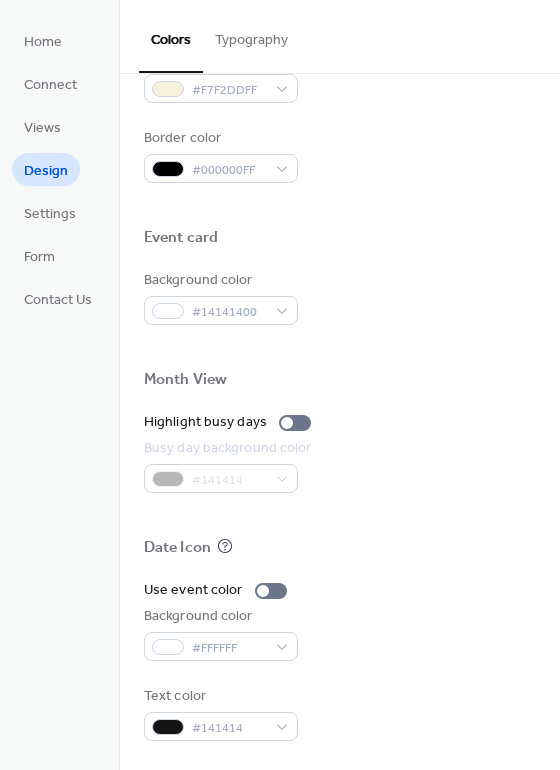 click on "Date Icon" at bounding box center [177, 548] 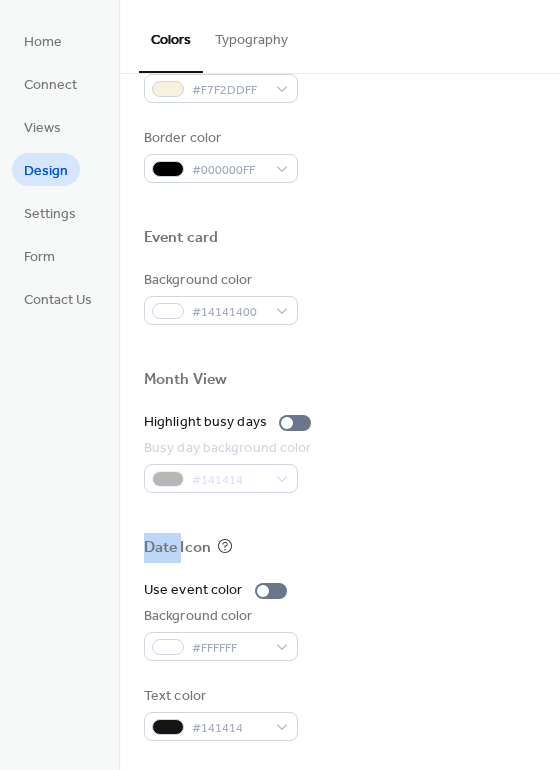 click on "Date Icon" at bounding box center [177, 548] 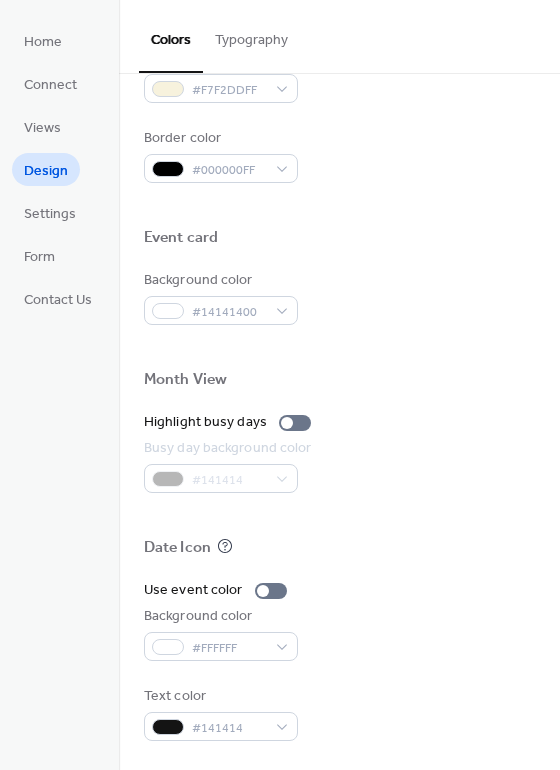 click on "Date Icon" at bounding box center [177, 548] 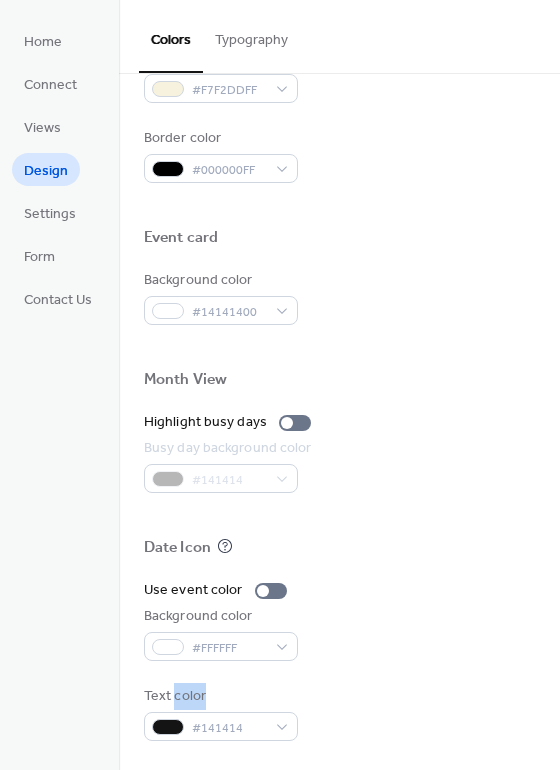 click on "Text color" at bounding box center (219, 696) 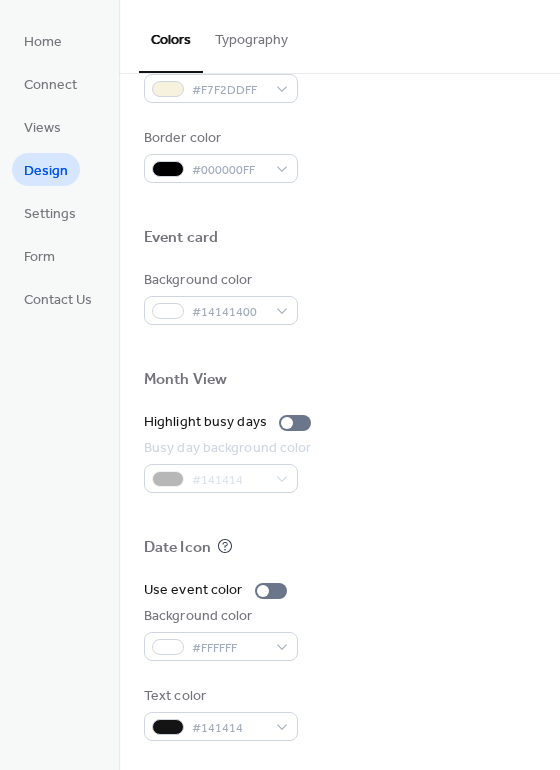 click on "Text color" at bounding box center [219, 696] 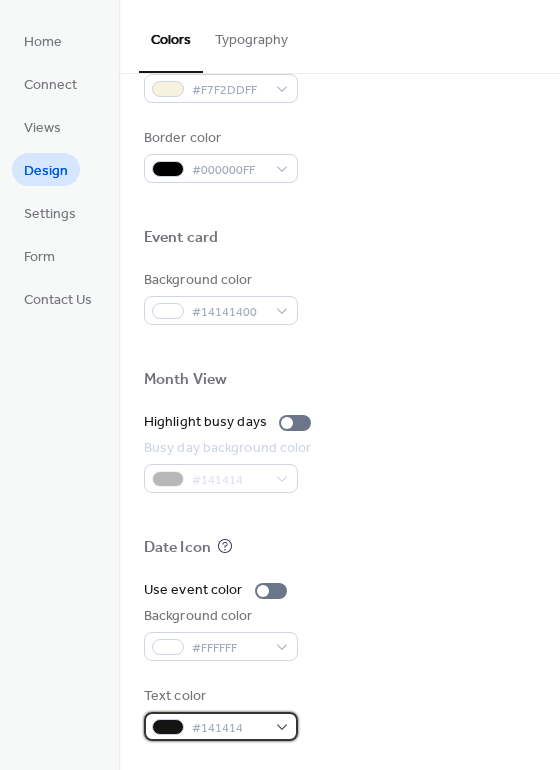 click on "#141414" at bounding box center (221, 726) 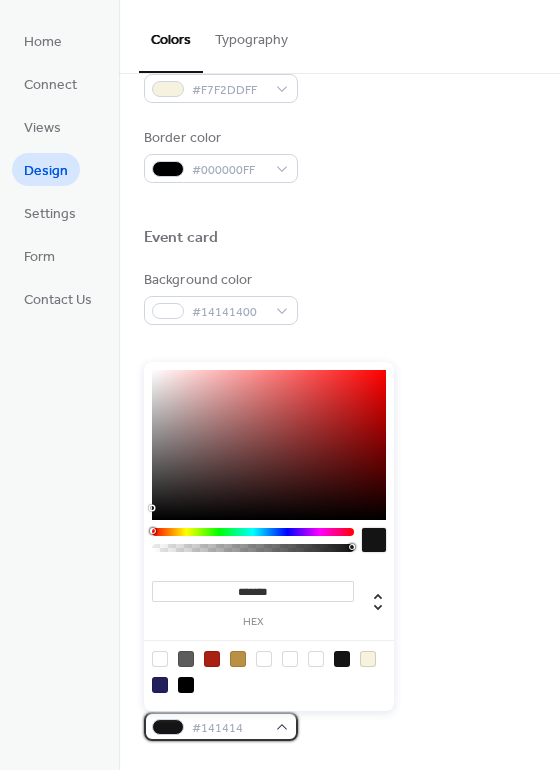 click on "#141414" at bounding box center [221, 726] 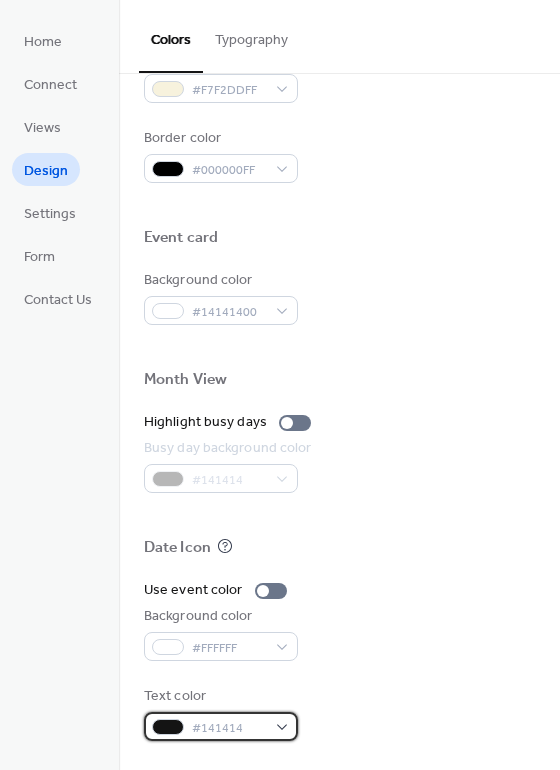 click on "#141414" at bounding box center (221, 726) 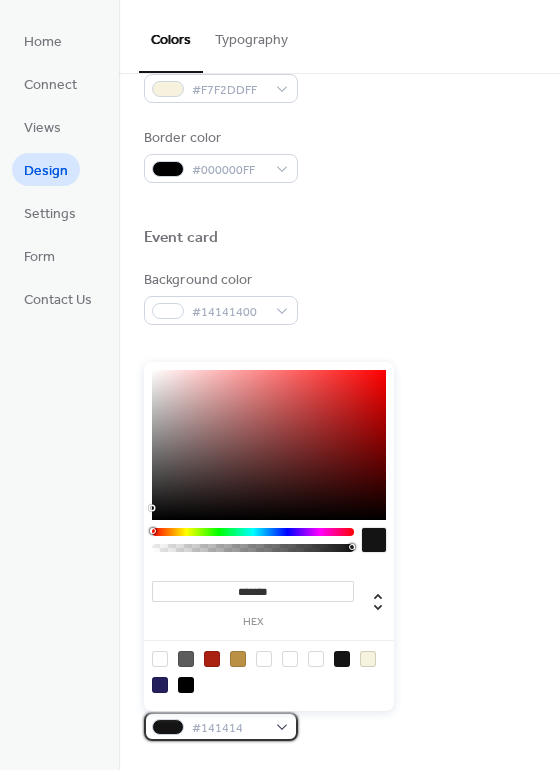 click on "#141414" at bounding box center [229, 728] 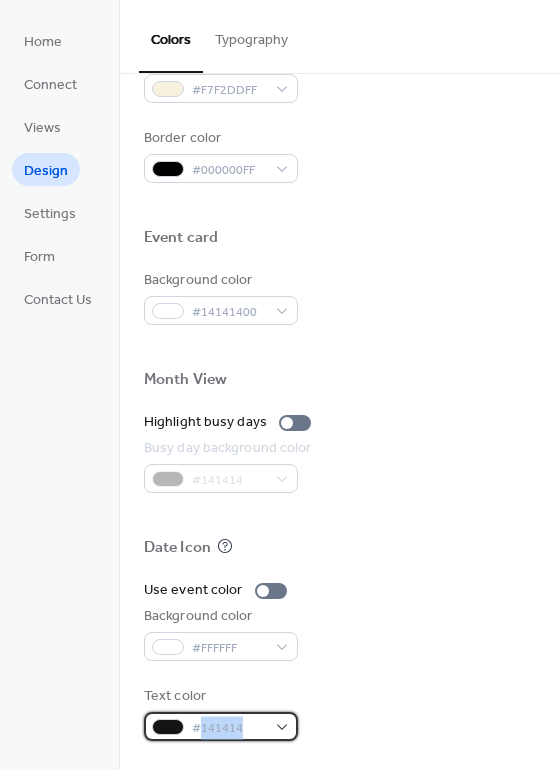click on "#141414" at bounding box center [229, 728] 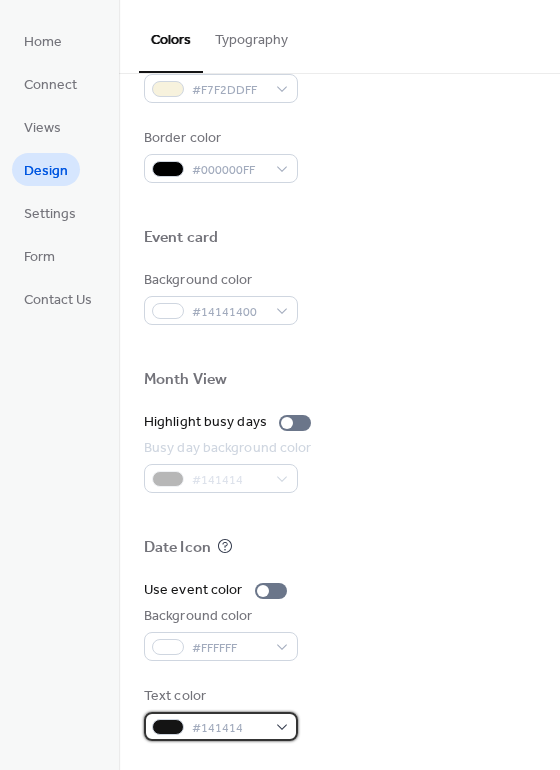 click on "#141414" at bounding box center [229, 728] 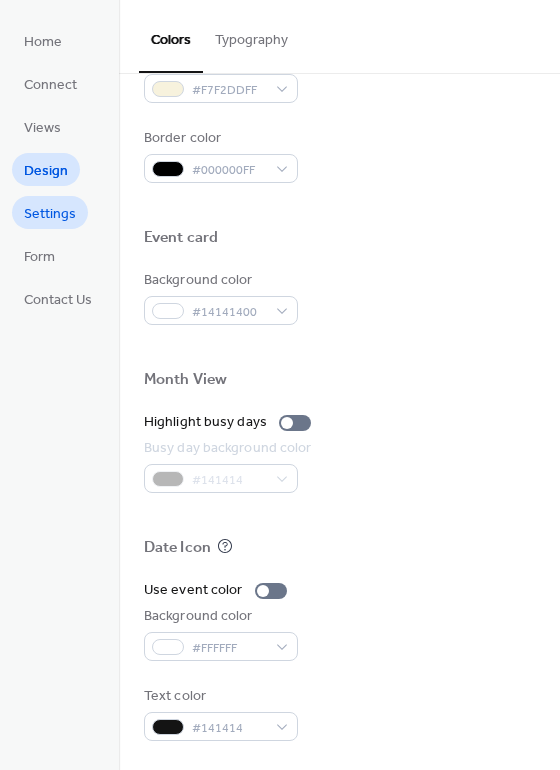 click on "Settings" at bounding box center [50, 214] 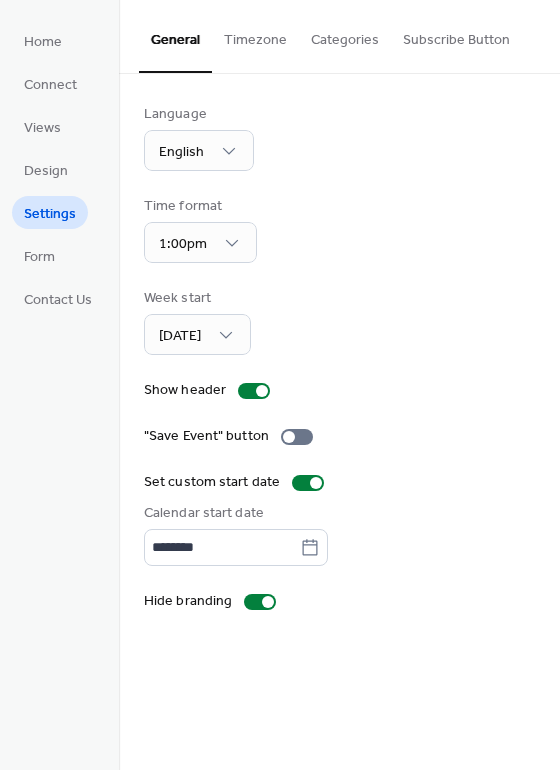 click on "Timezone" at bounding box center [255, 35] 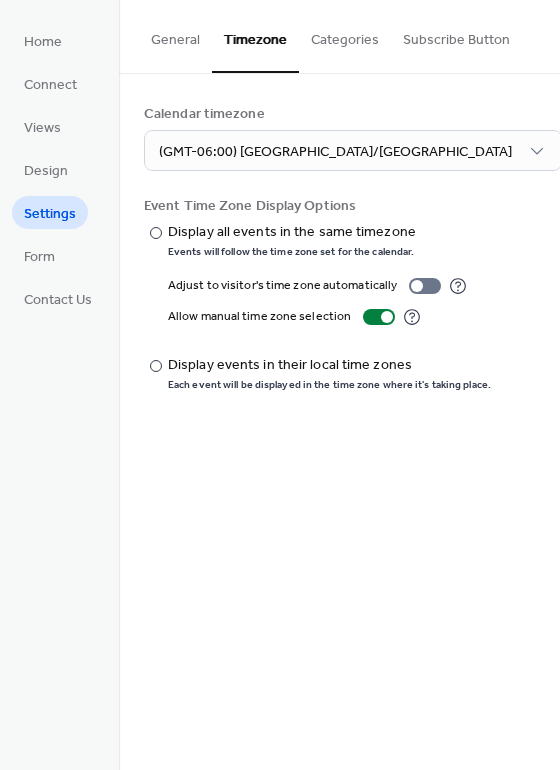 type 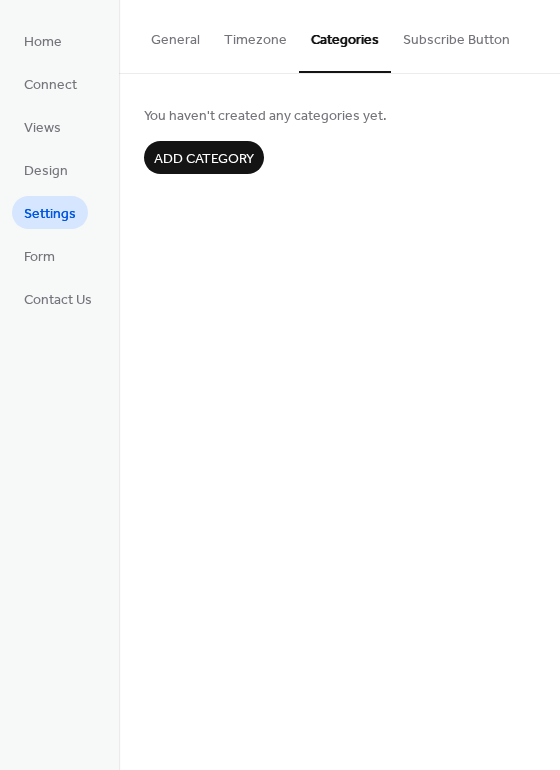 click on "Subscribe Button" at bounding box center (456, 35) 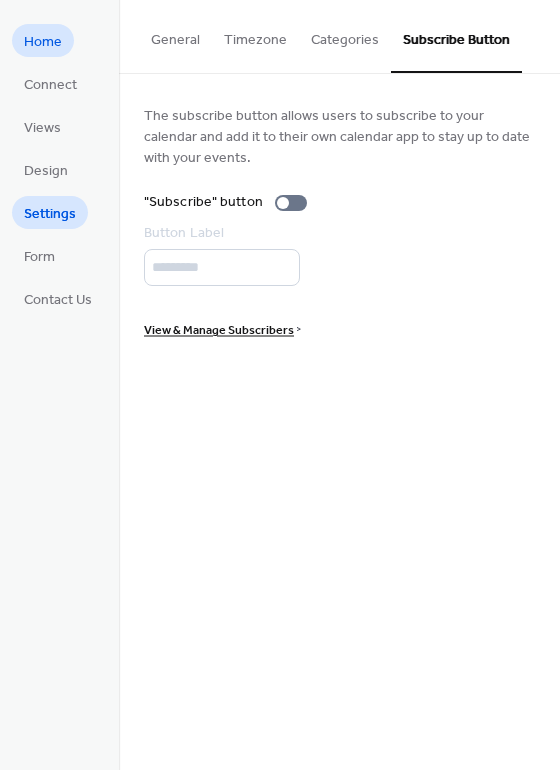 click on "Home" at bounding box center [43, 42] 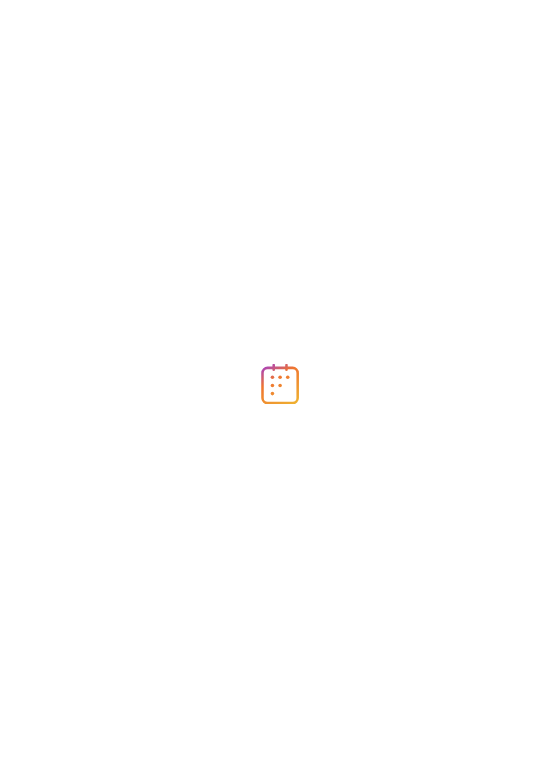 scroll, scrollTop: 0, scrollLeft: 0, axis: both 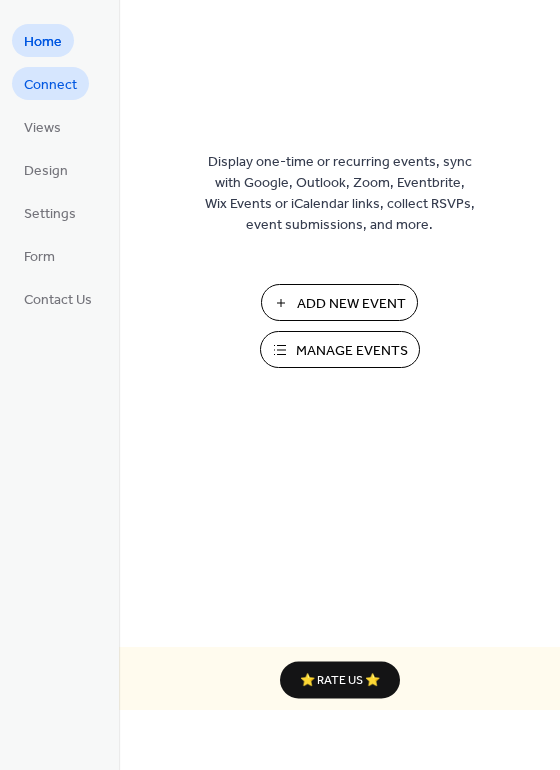 click on "Connect" at bounding box center [50, 85] 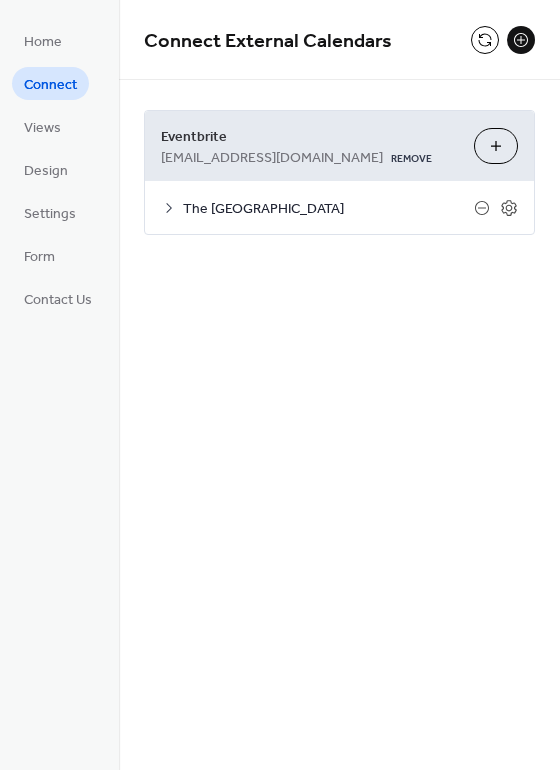 click on "Home Connect Views Design Settings Form Contact Us" at bounding box center [58, 169] 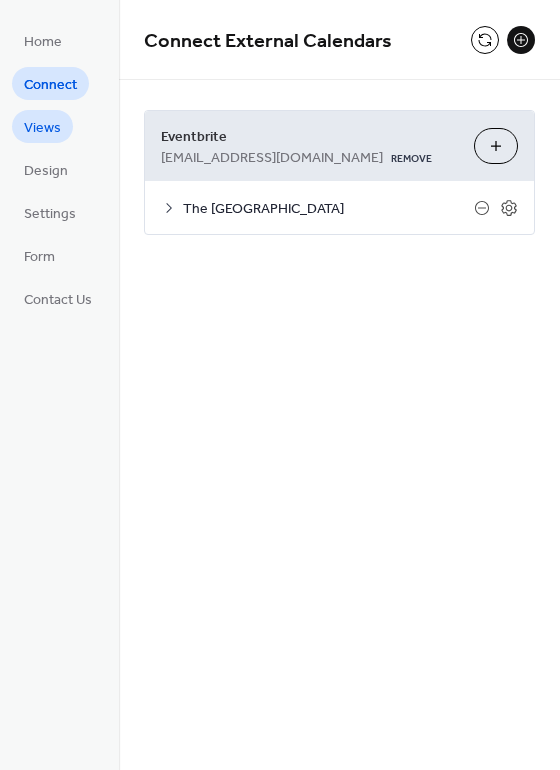 click on "Views" at bounding box center [42, 128] 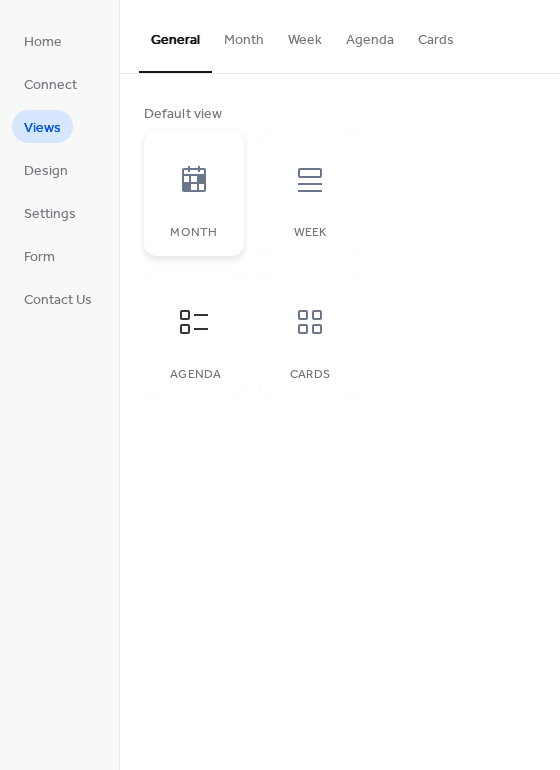 click at bounding box center (194, 180) 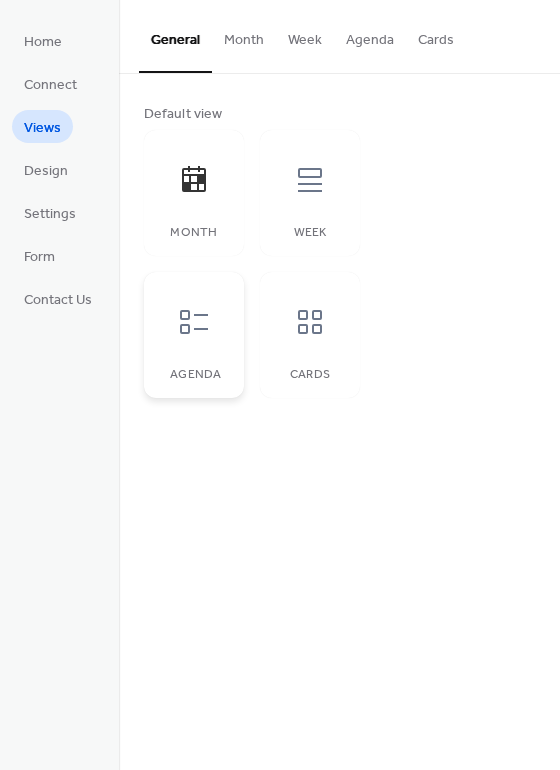 click 